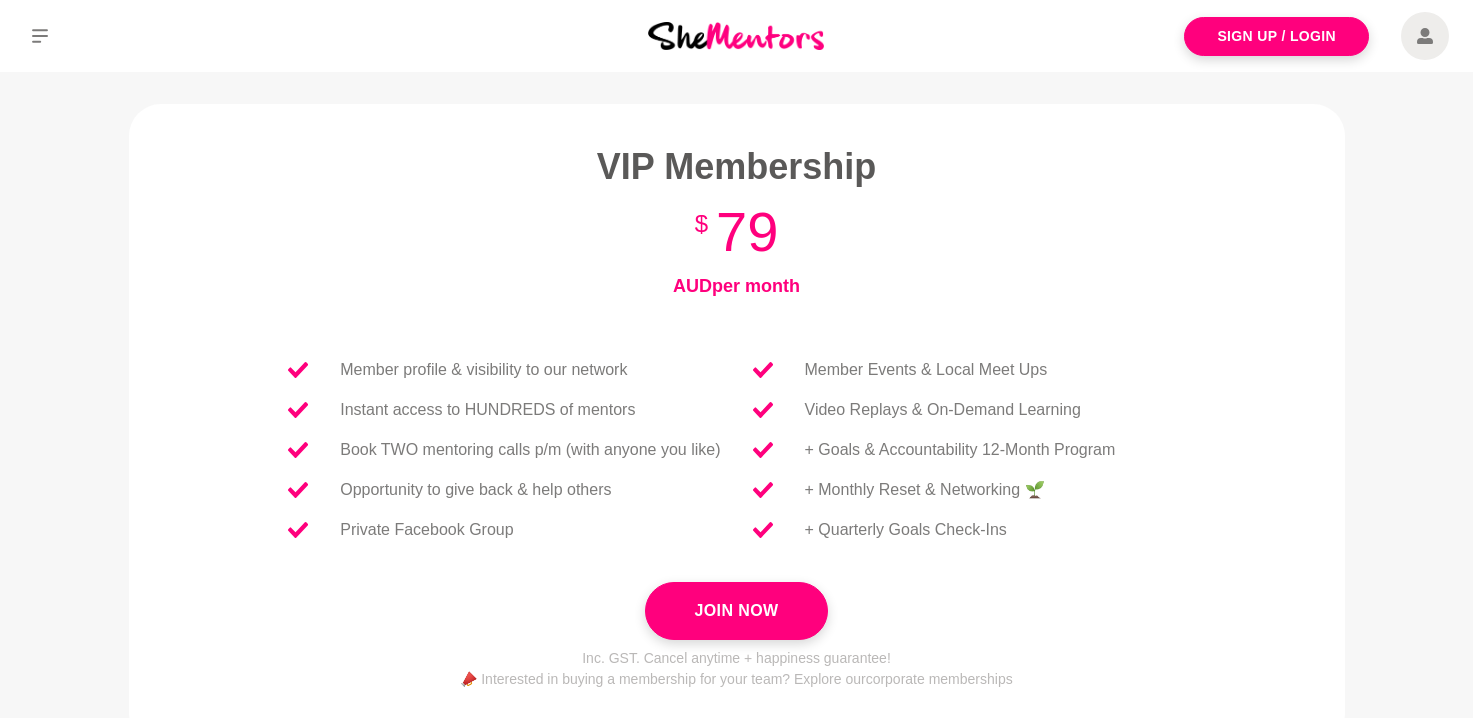 scroll, scrollTop: 0, scrollLeft: 0, axis: both 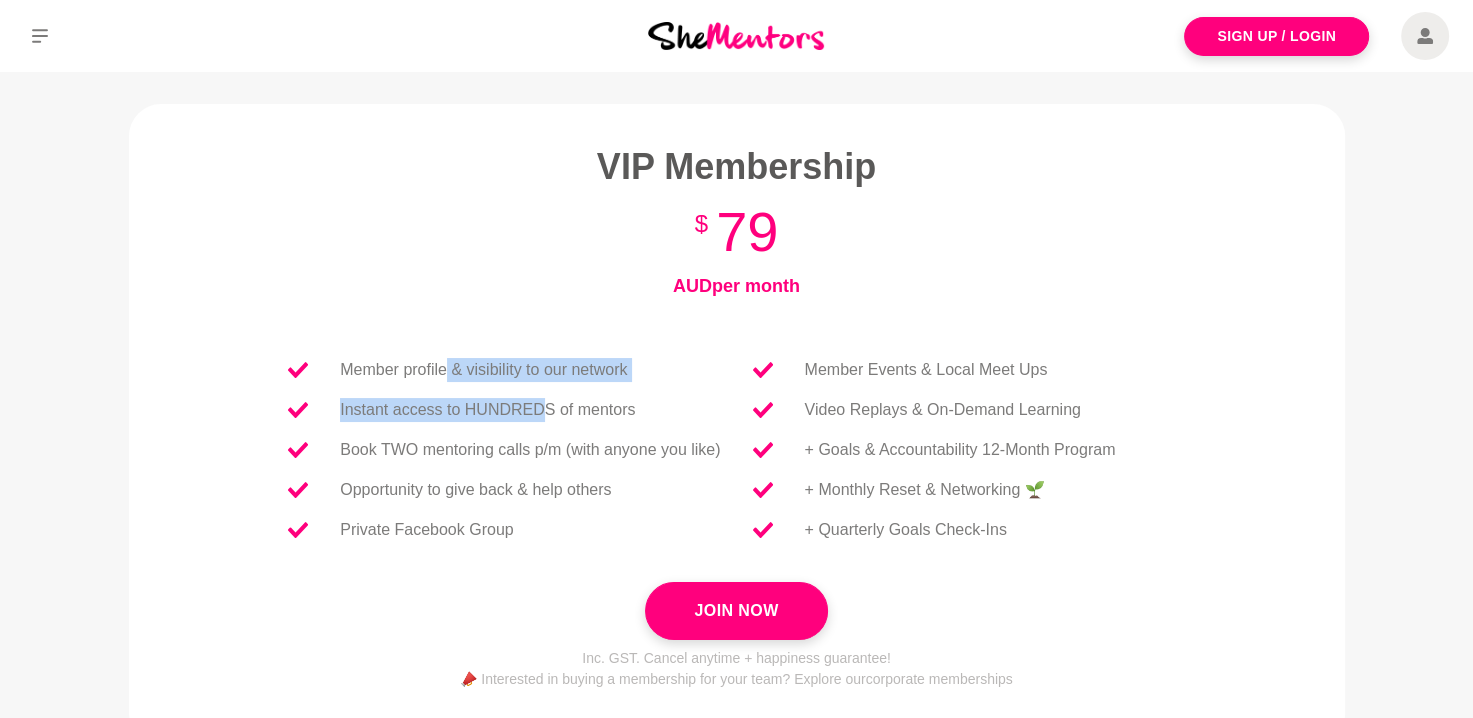 drag, startPoint x: 522, startPoint y: 413, endPoint x: 555, endPoint y: 428, distance: 36.249138 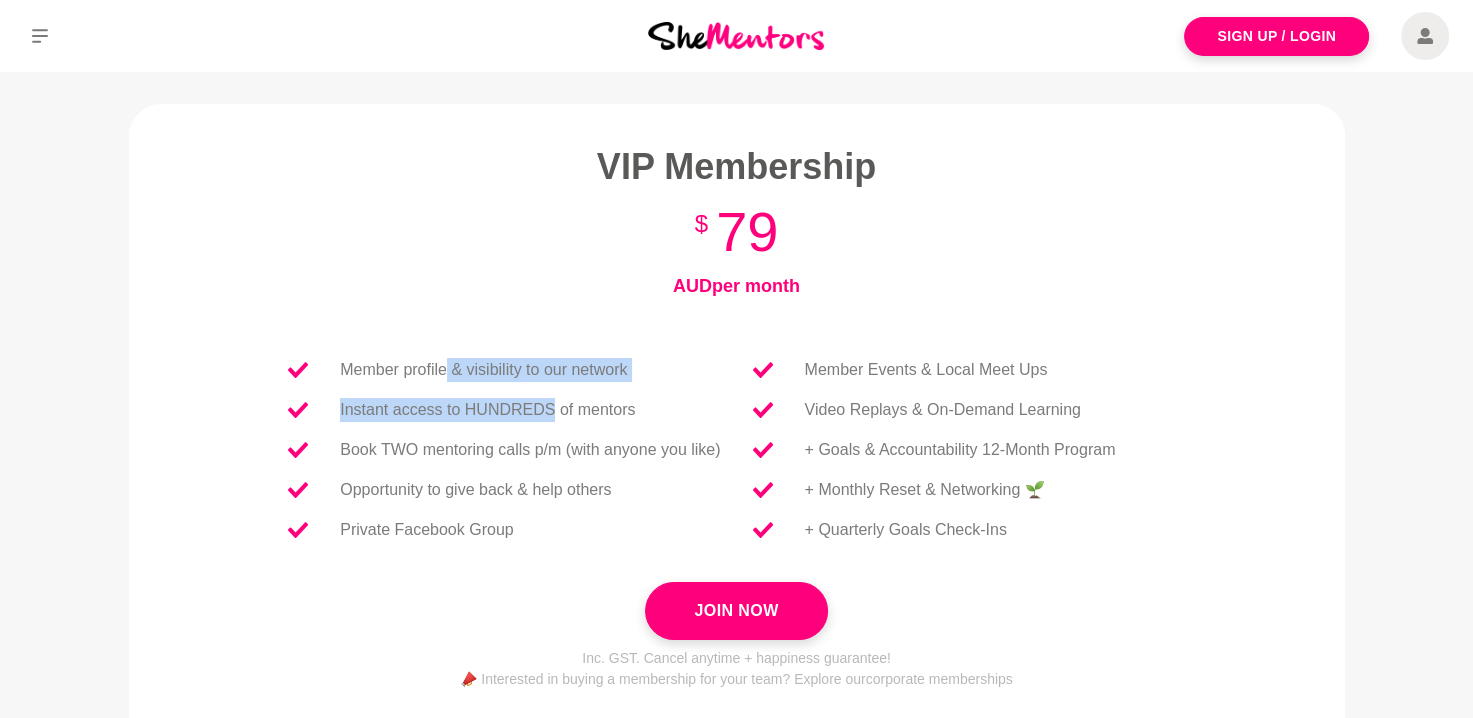 click on "Instant access to HUNDREDS of mentors" at bounding box center (504, 410) 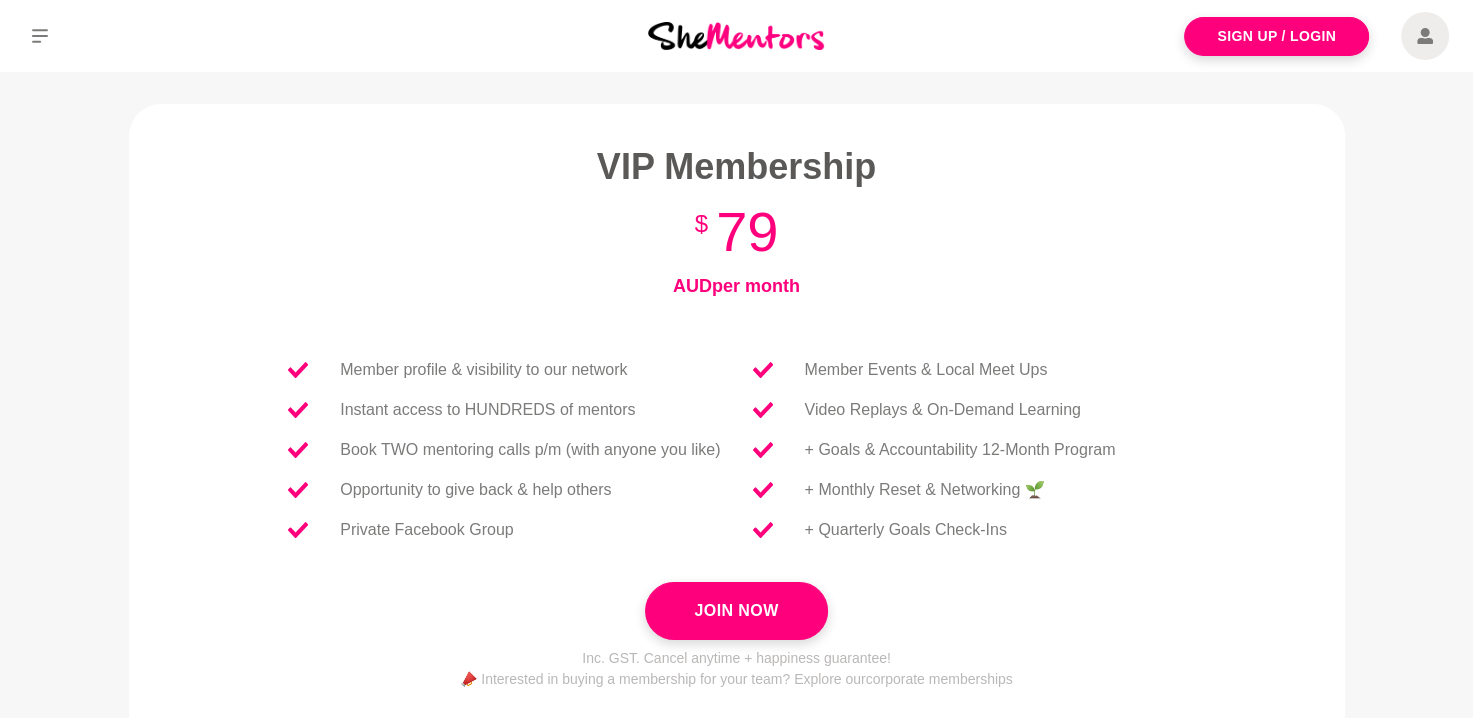 click on "Instant access to HUNDREDS of mentors" at bounding box center [487, 410] 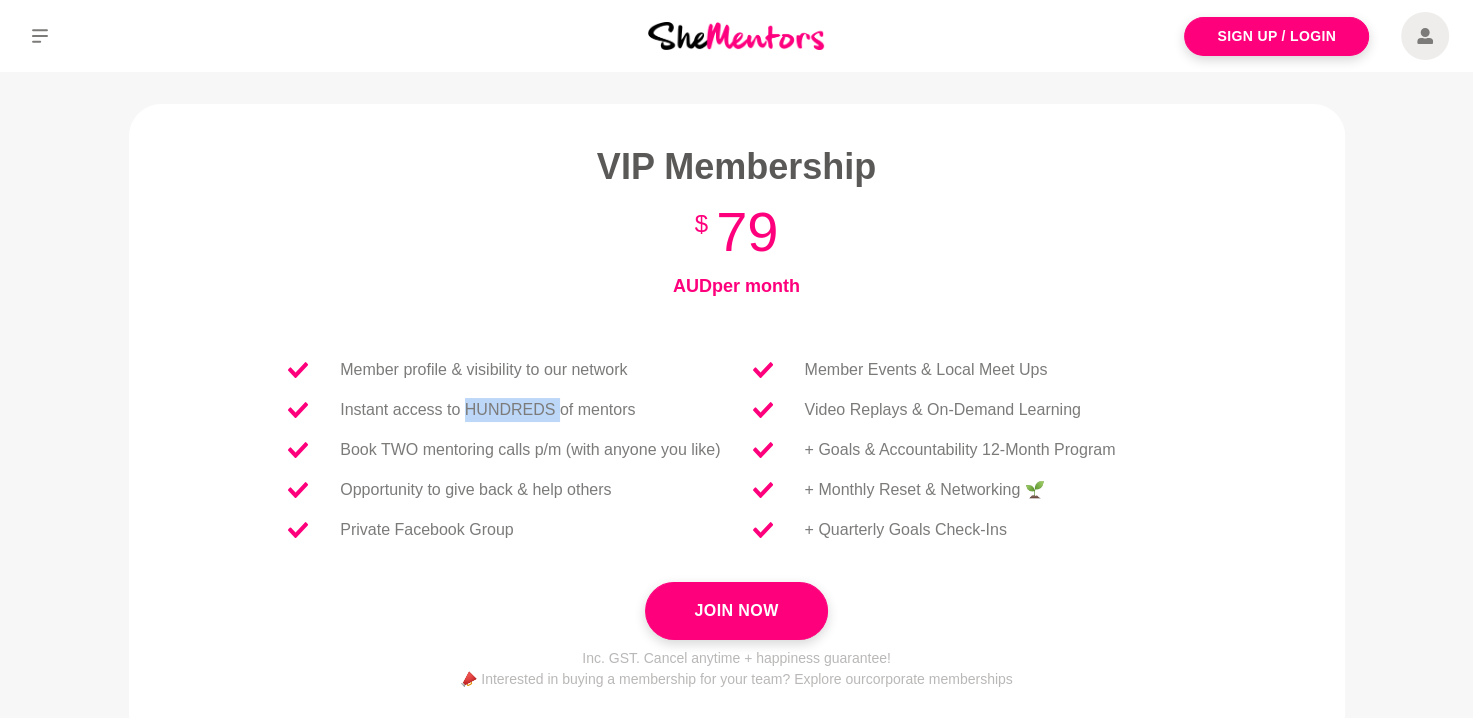 click on "Instant access to HUNDREDS of mentors" at bounding box center [487, 410] 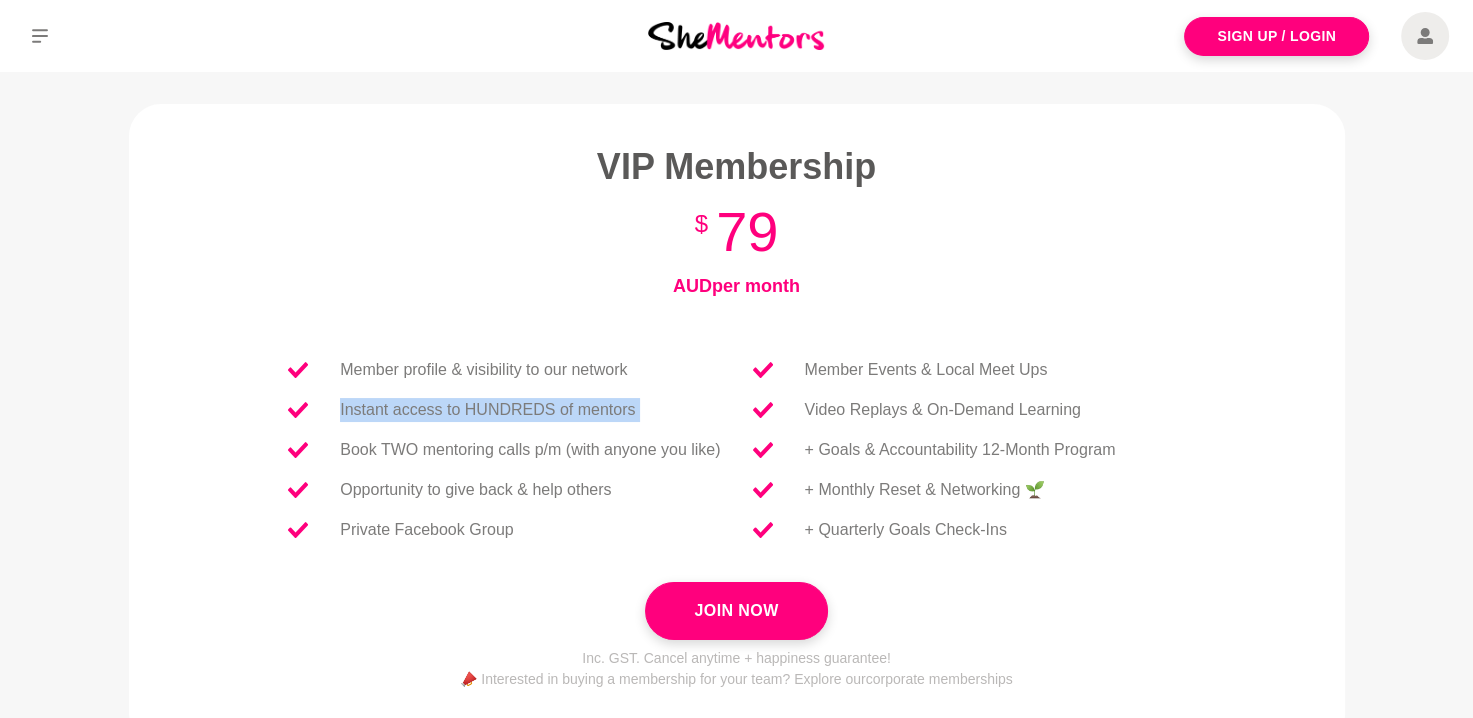 click on "Instant access to HUNDREDS of mentors" at bounding box center (487, 410) 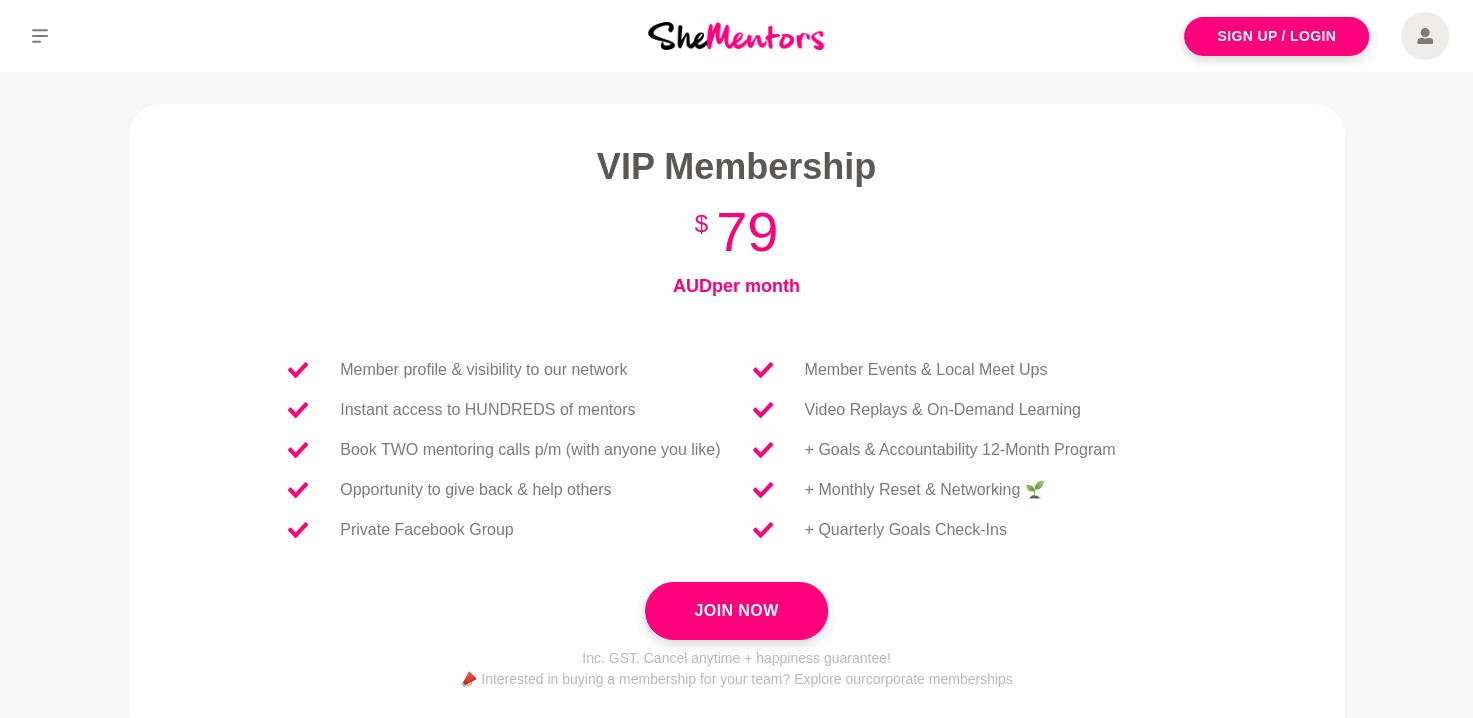 click on "Book TWO mentoring calls p/m (with anyone you like)" at bounding box center [530, 450] 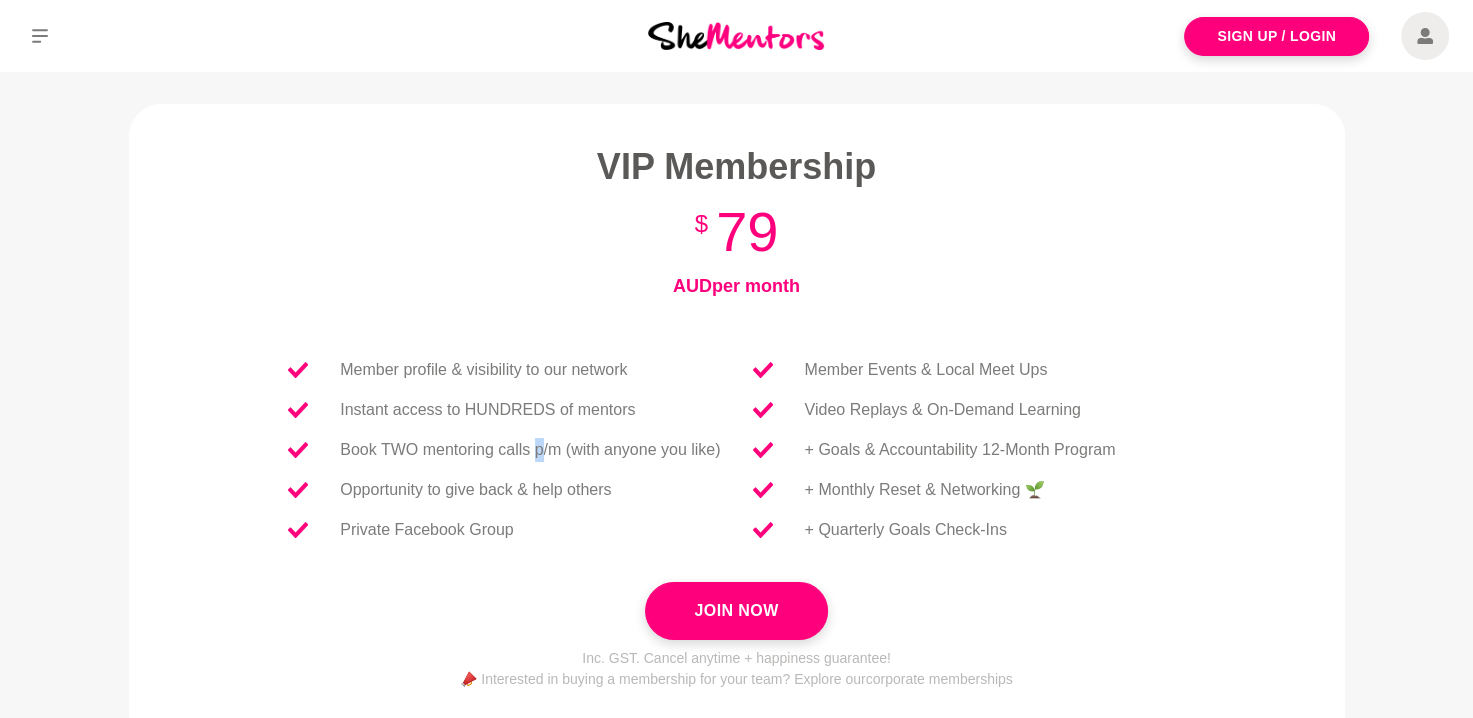 click on "Book TWO mentoring calls p/m (with anyone you like)" at bounding box center [530, 450] 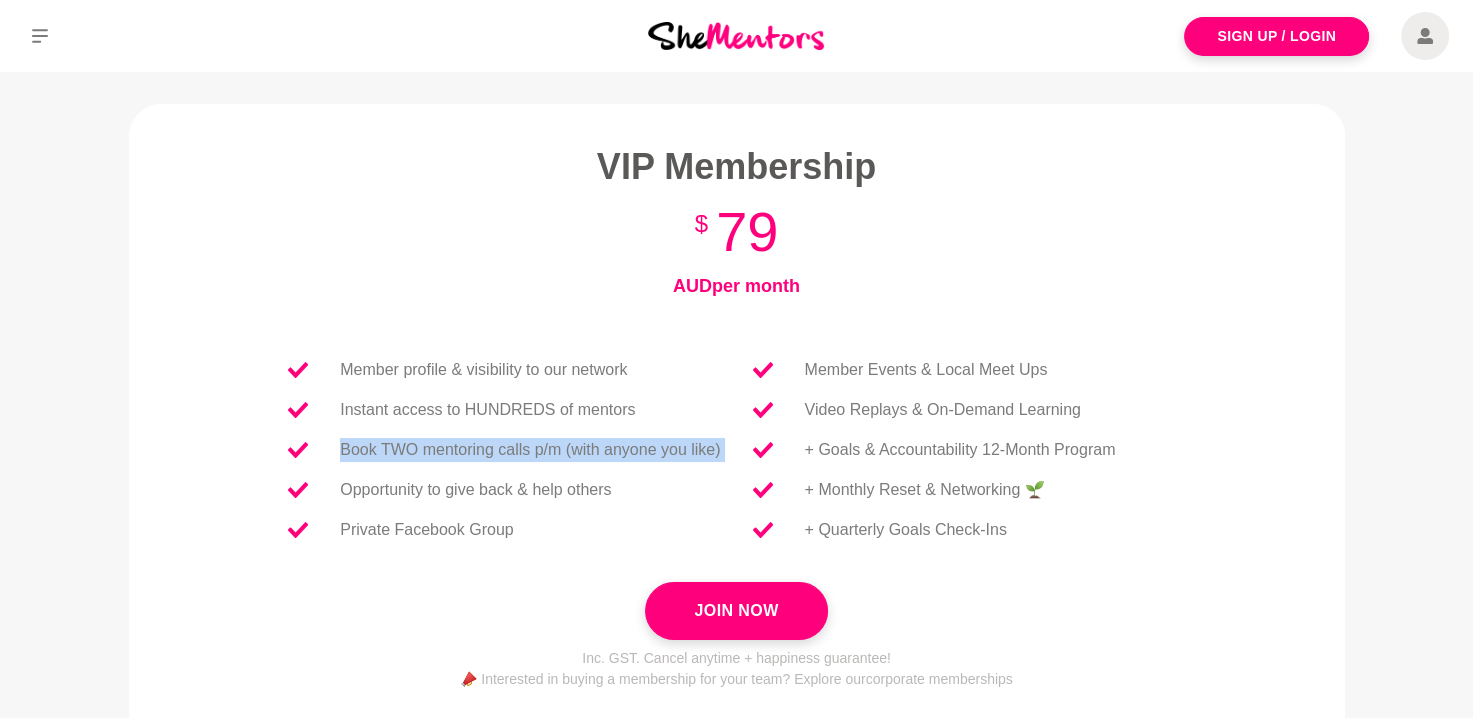 click on "Book TWO mentoring calls p/m (with anyone you like)" at bounding box center [530, 450] 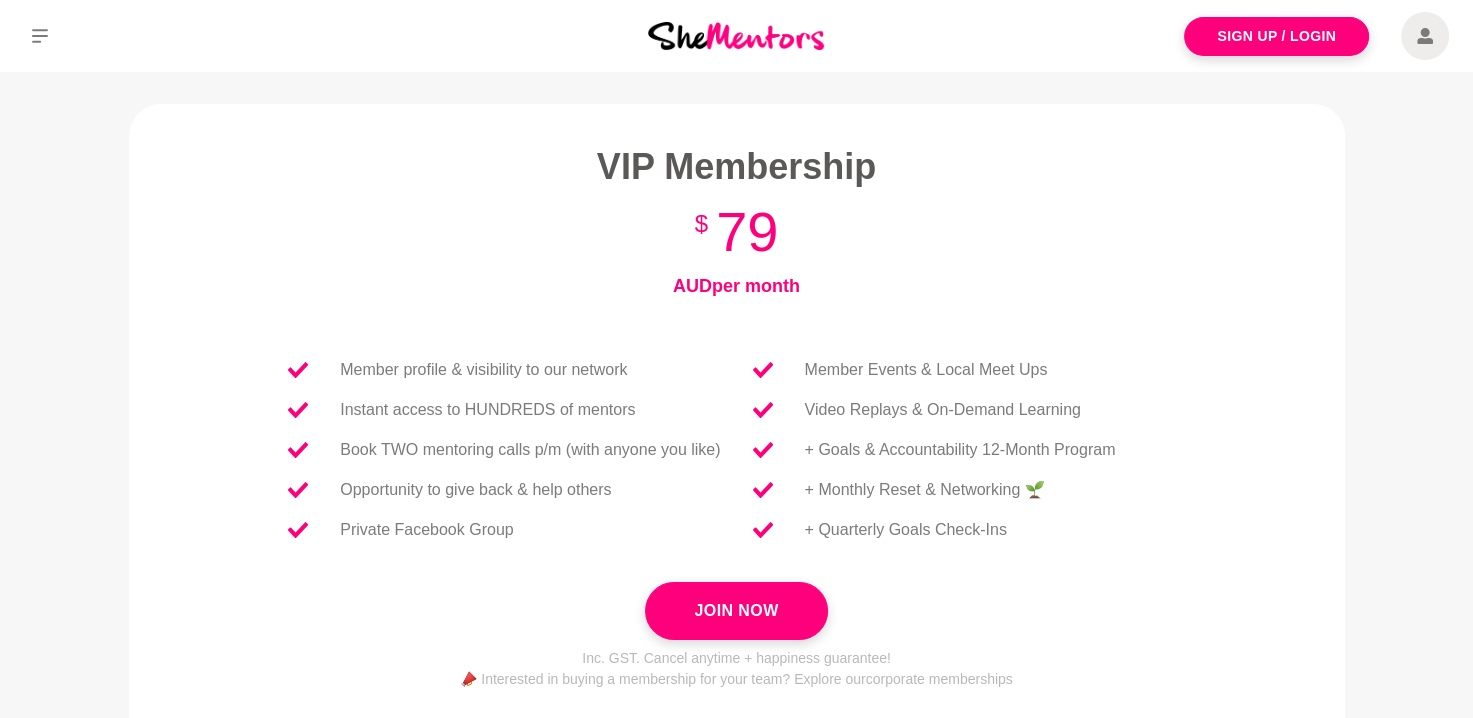 click on "Opportunity to give back & help others" at bounding box center [475, 490] 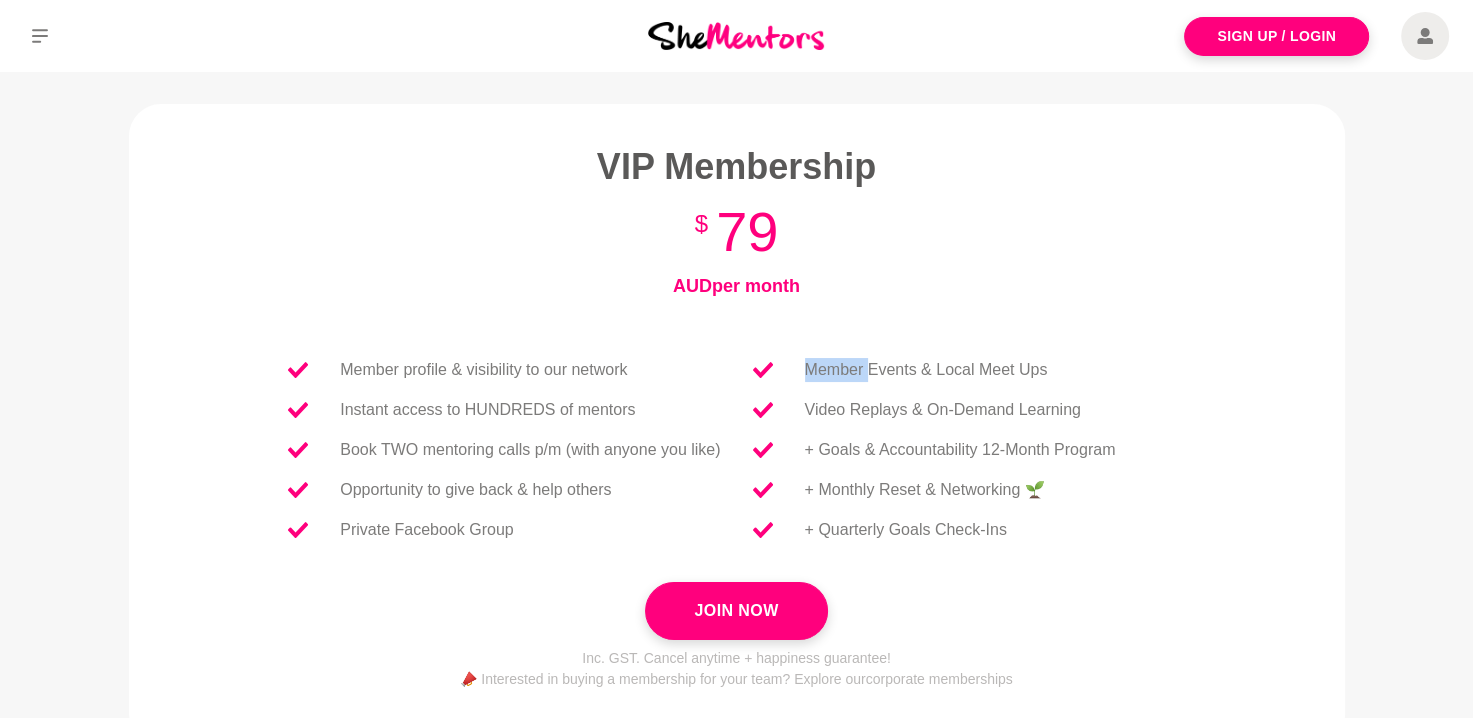 click on "Member Events & Local Meet Ups" at bounding box center (926, 370) 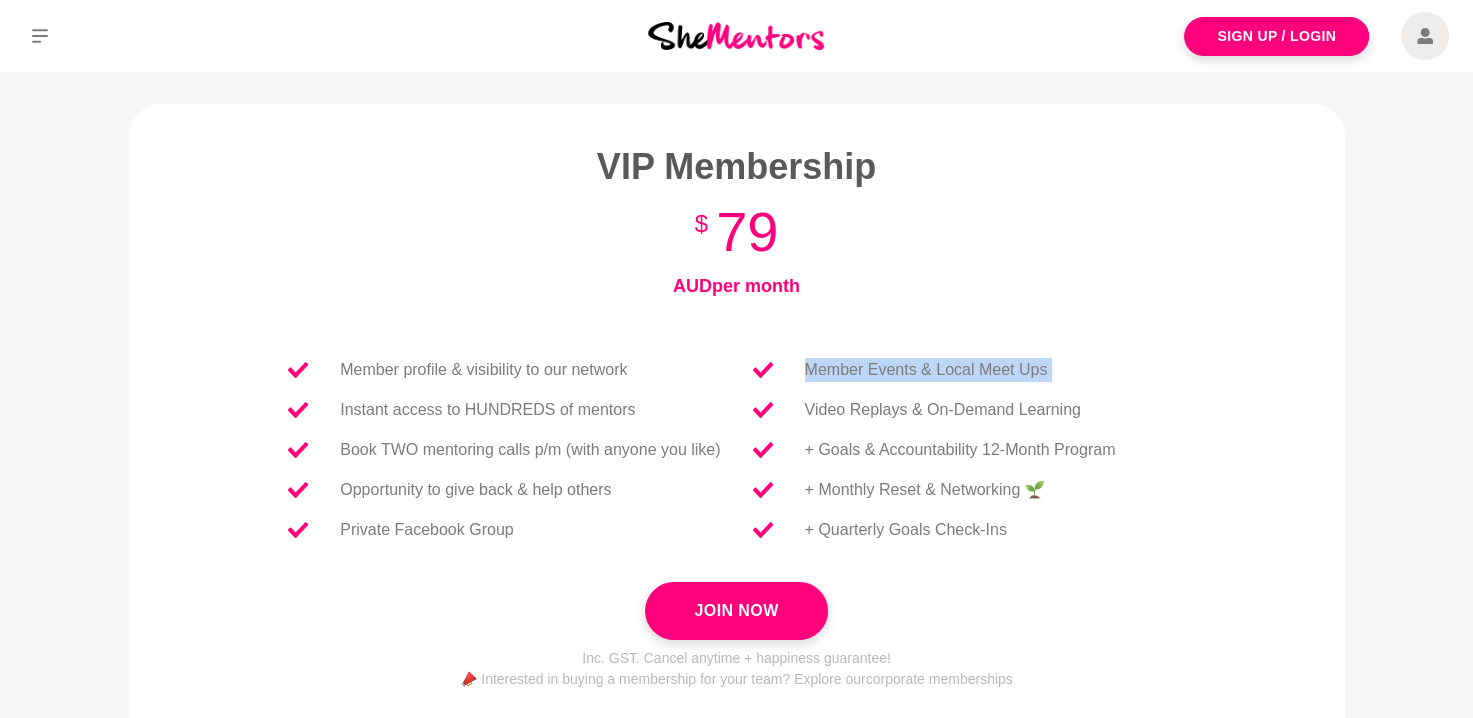click on "Member Events & Local Meet Ups" at bounding box center [926, 370] 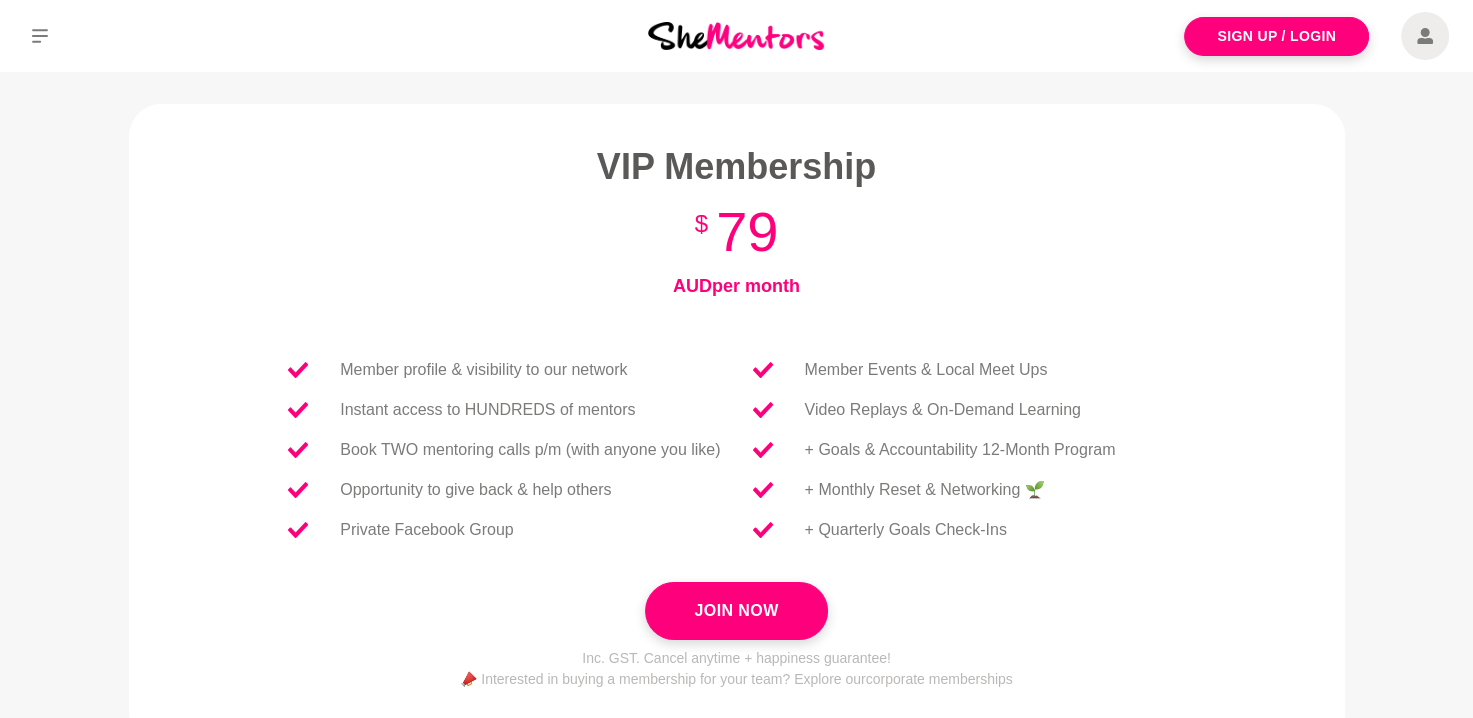 click on "Video Replays & On-Demand Learning" at bounding box center (943, 410) 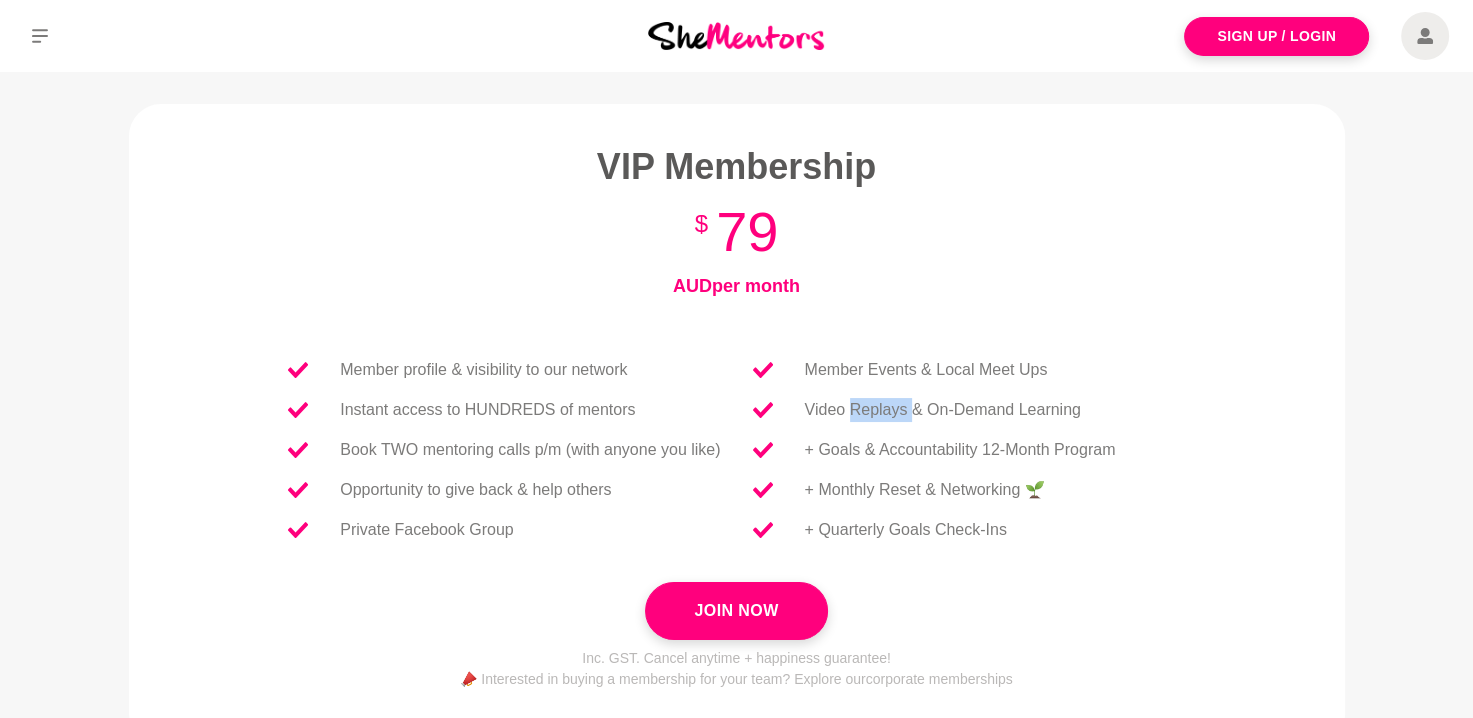 click on "Video Replays & On-Demand Learning" at bounding box center [943, 410] 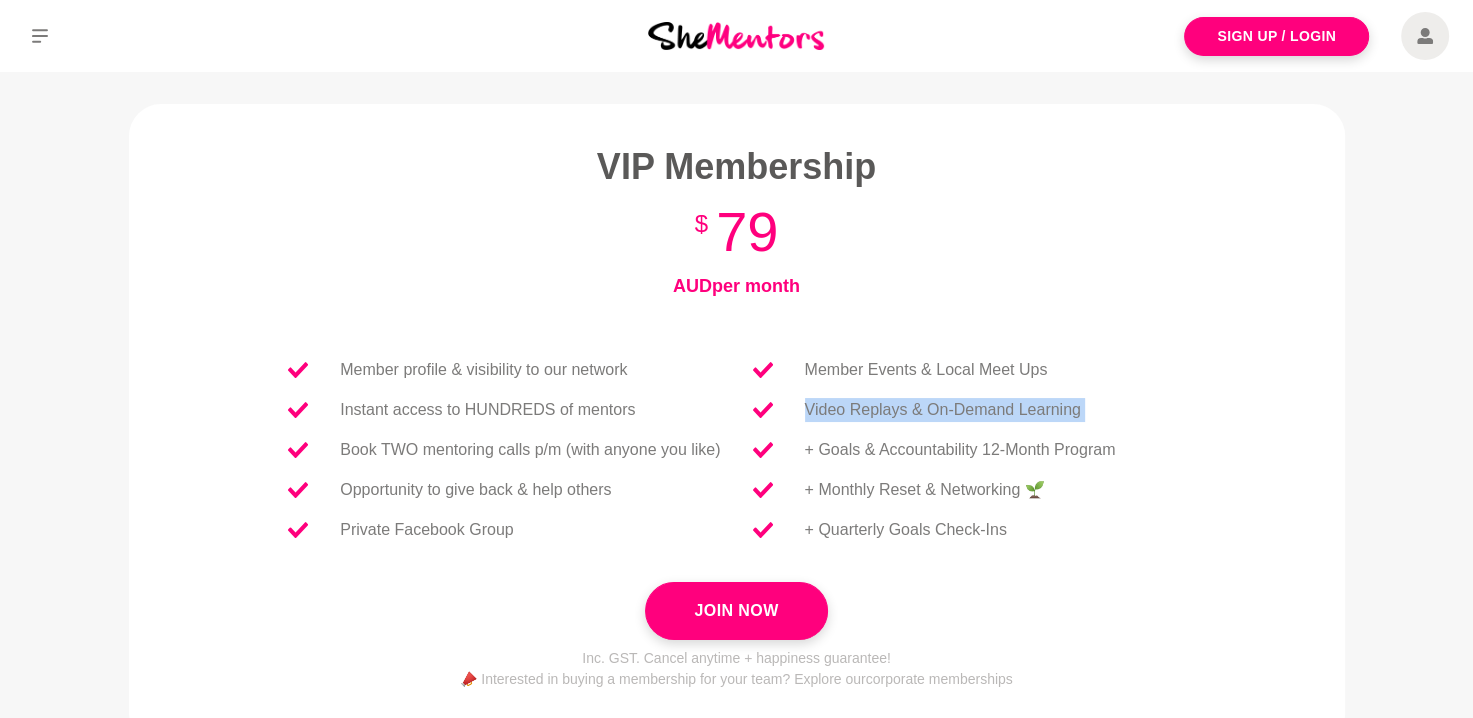 click on "Video Replays & On-Demand Learning" at bounding box center [943, 410] 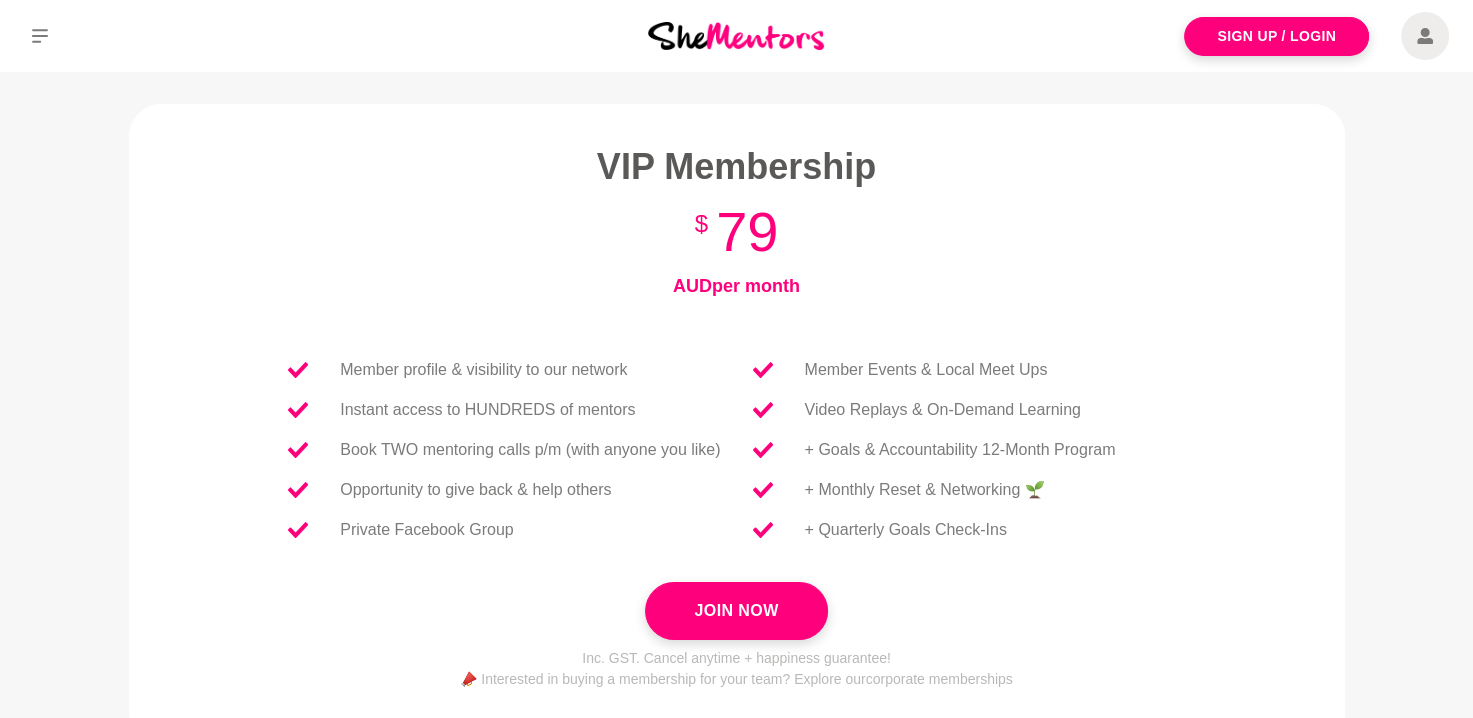 click on "+ Goals & Accountability 12-Month Program" at bounding box center (960, 450) 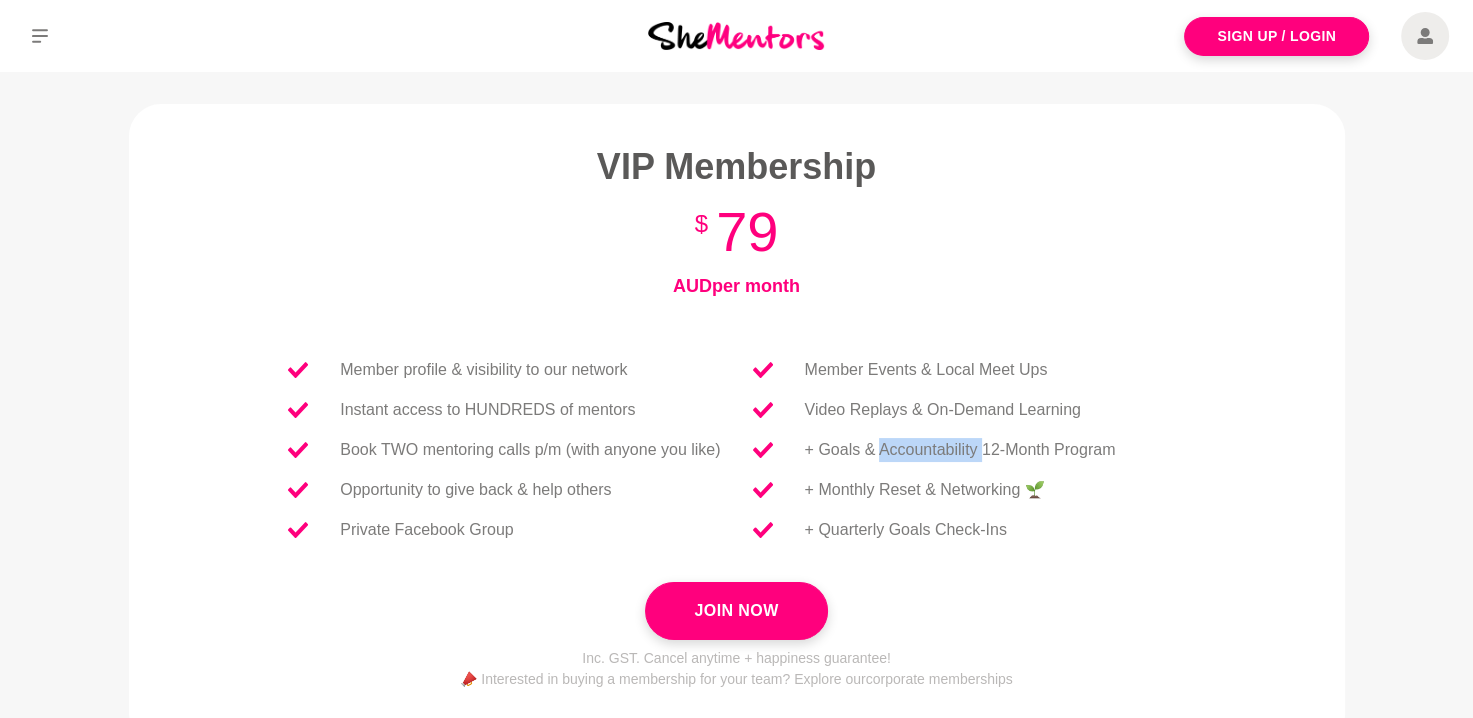 click on "+ Goals & Accountability 12-Month Program" at bounding box center (960, 450) 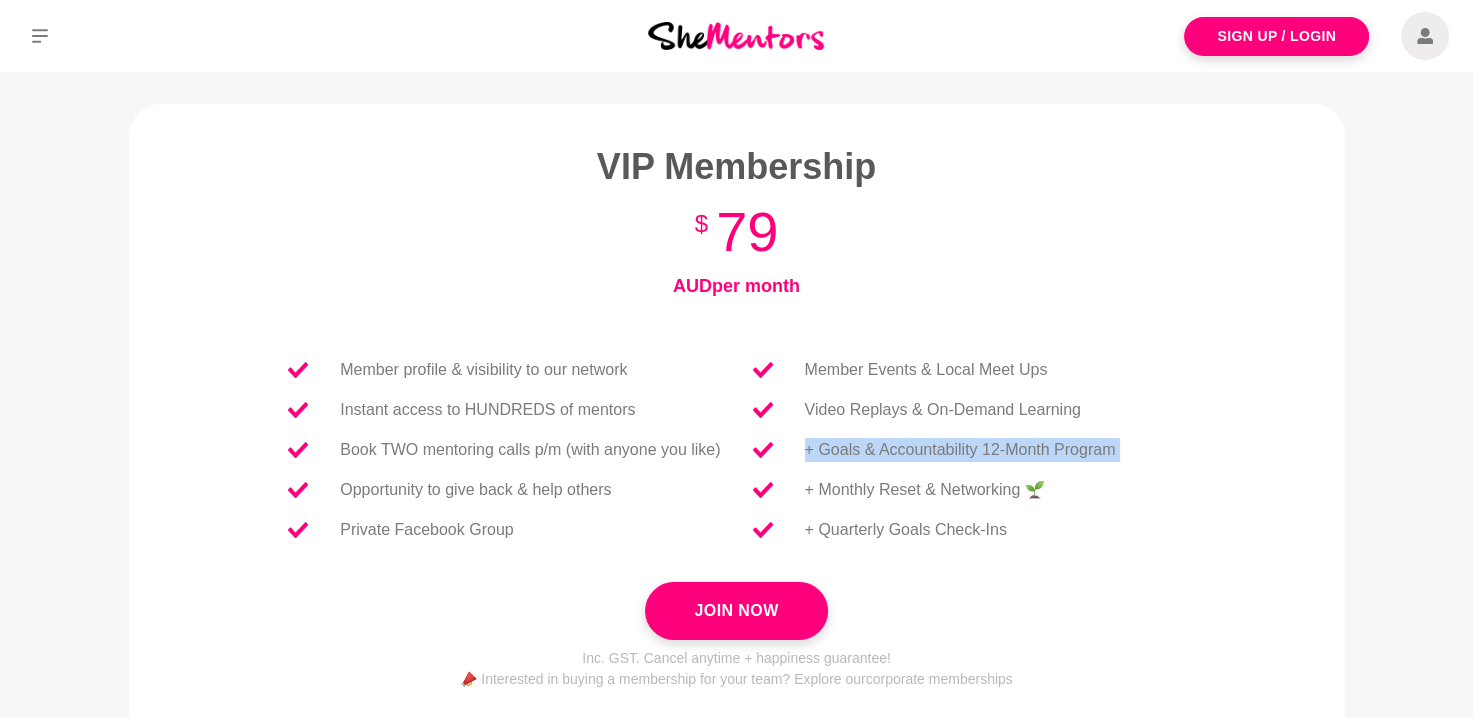 click on "+ Goals & Accountability 12-Month Program" at bounding box center (960, 450) 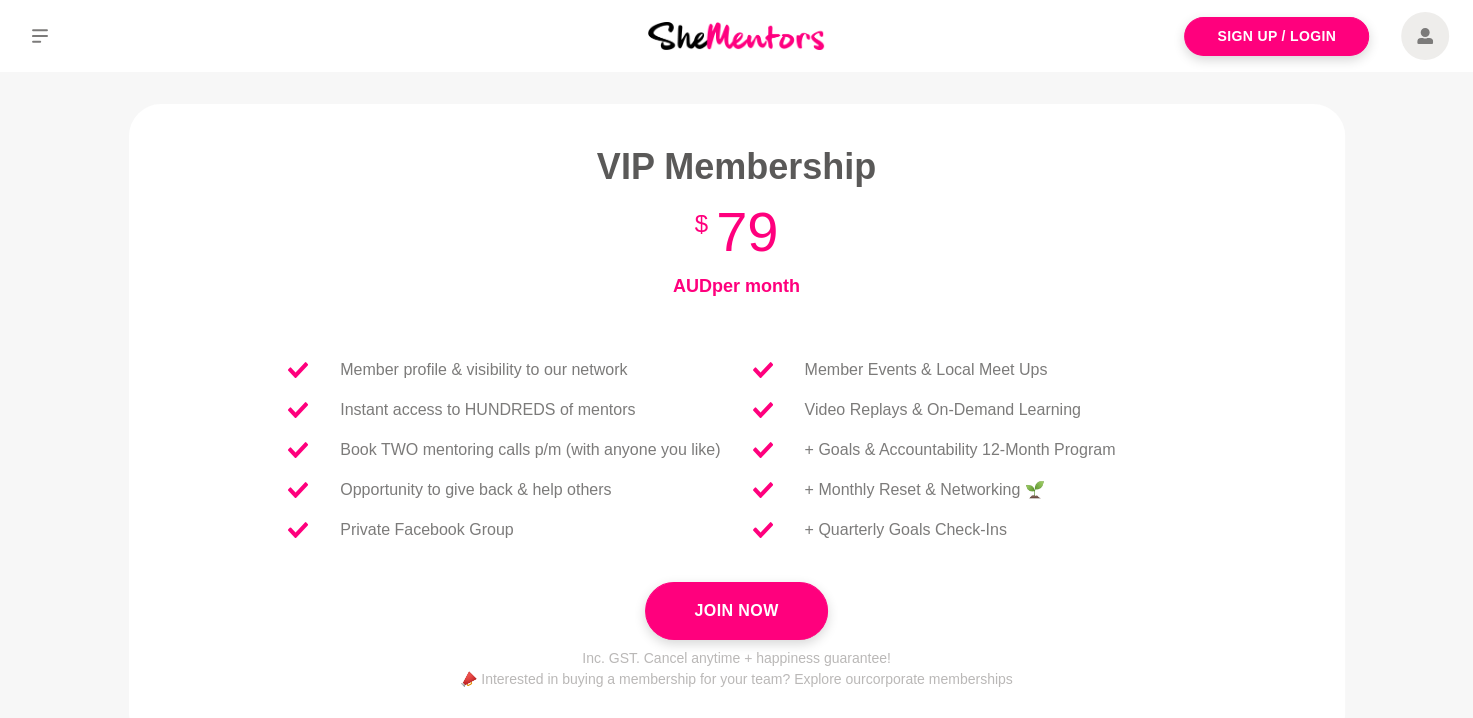 click on "+ Monthly Reset & Networking 🌱" at bounding box center (925, 490) 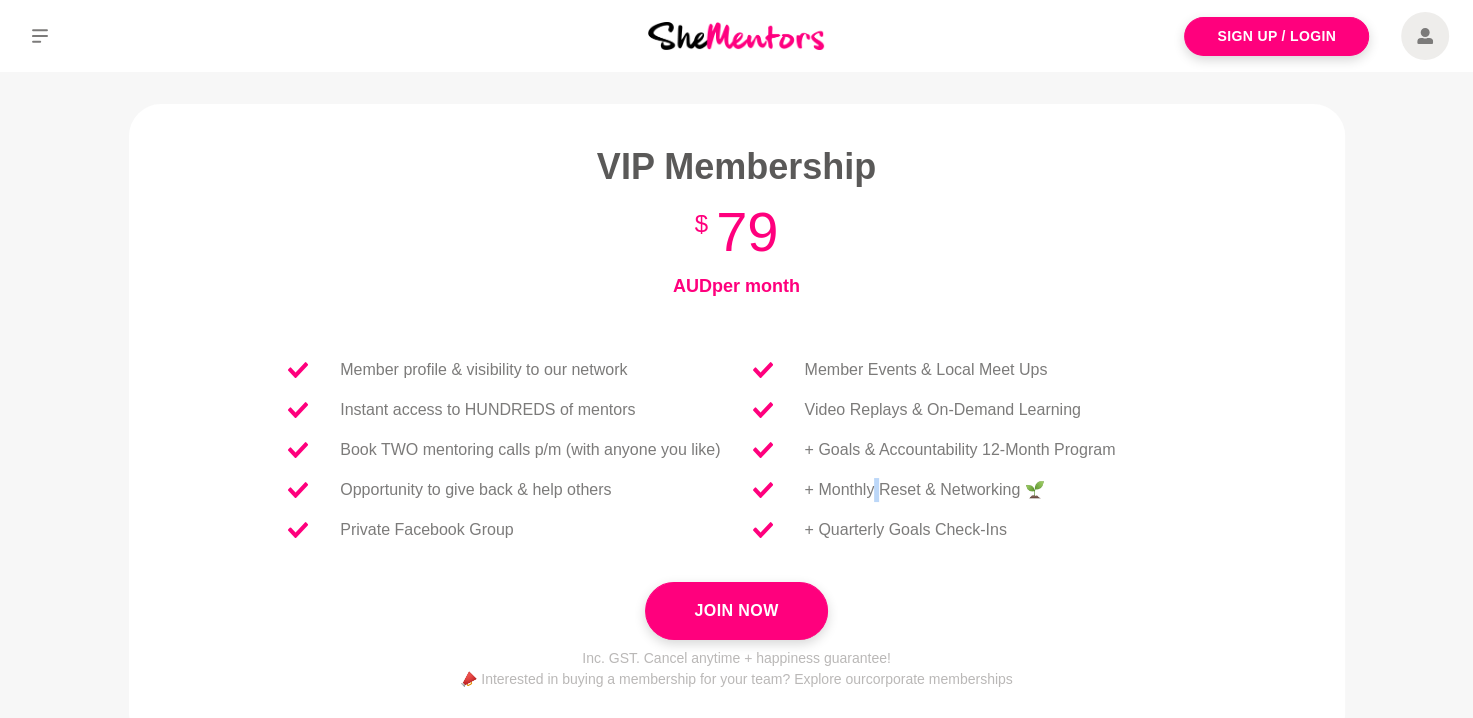 click on "+ Monthly Reset & Networking 🌱" at bounding box center (925, 490) 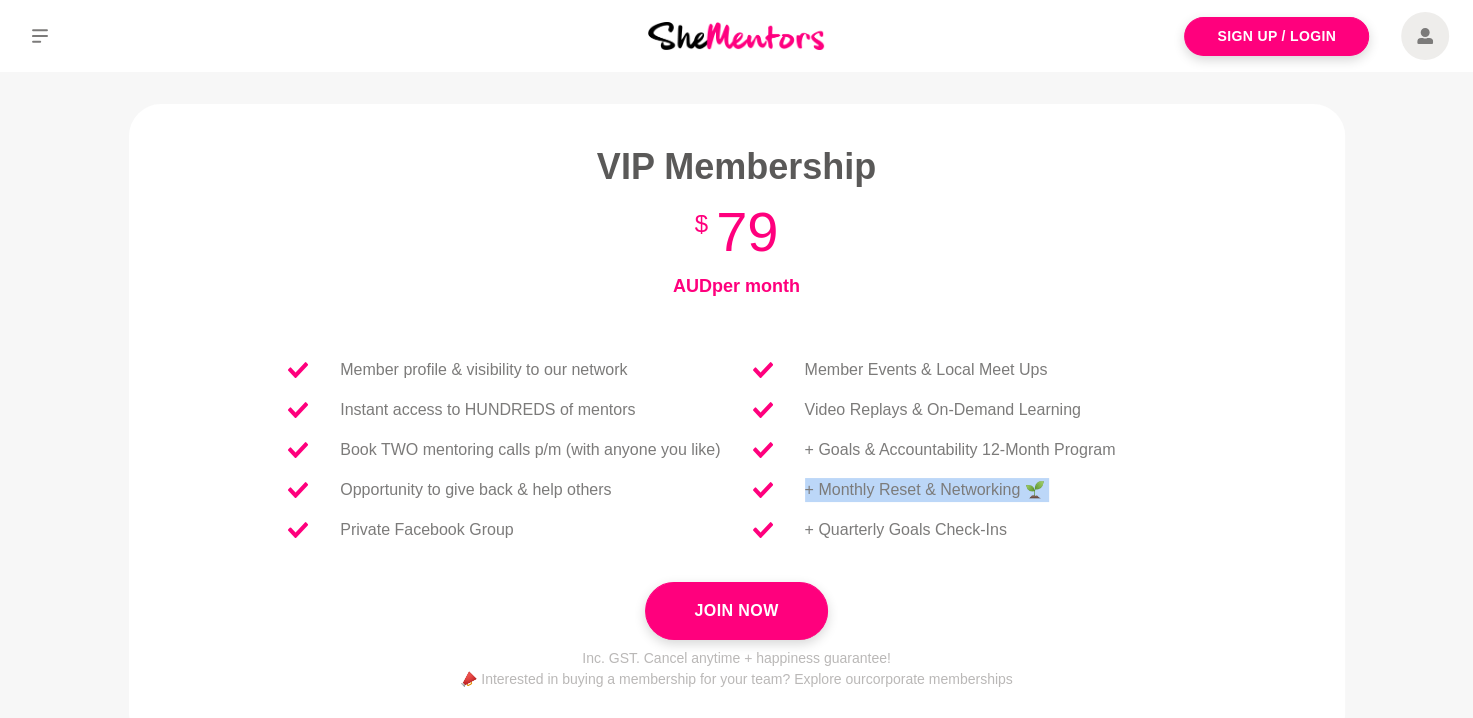 click on "+ Monthly Reset & Networking 🌱" at bounding box center [925, 490] 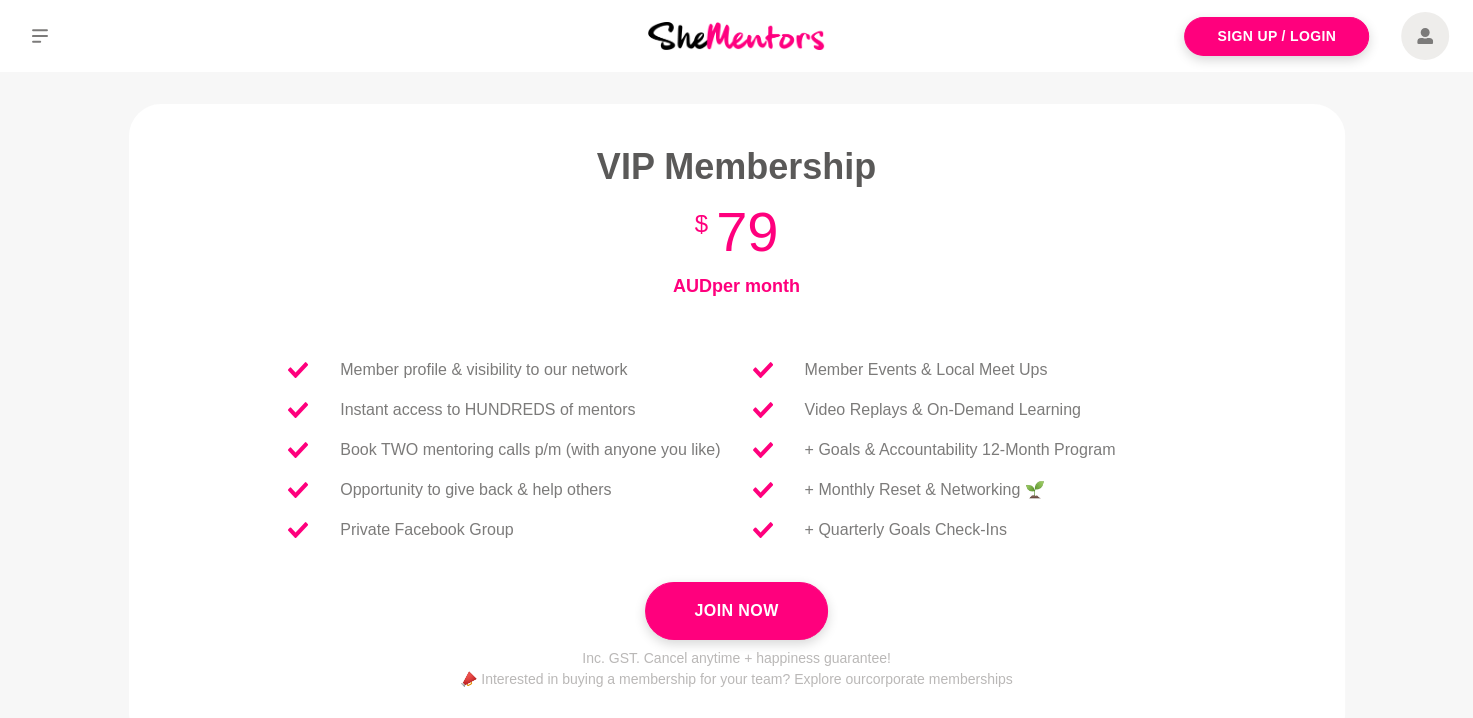 click on "+ Quarterly Goals Check-Ins" at bounding box center [906, 530] 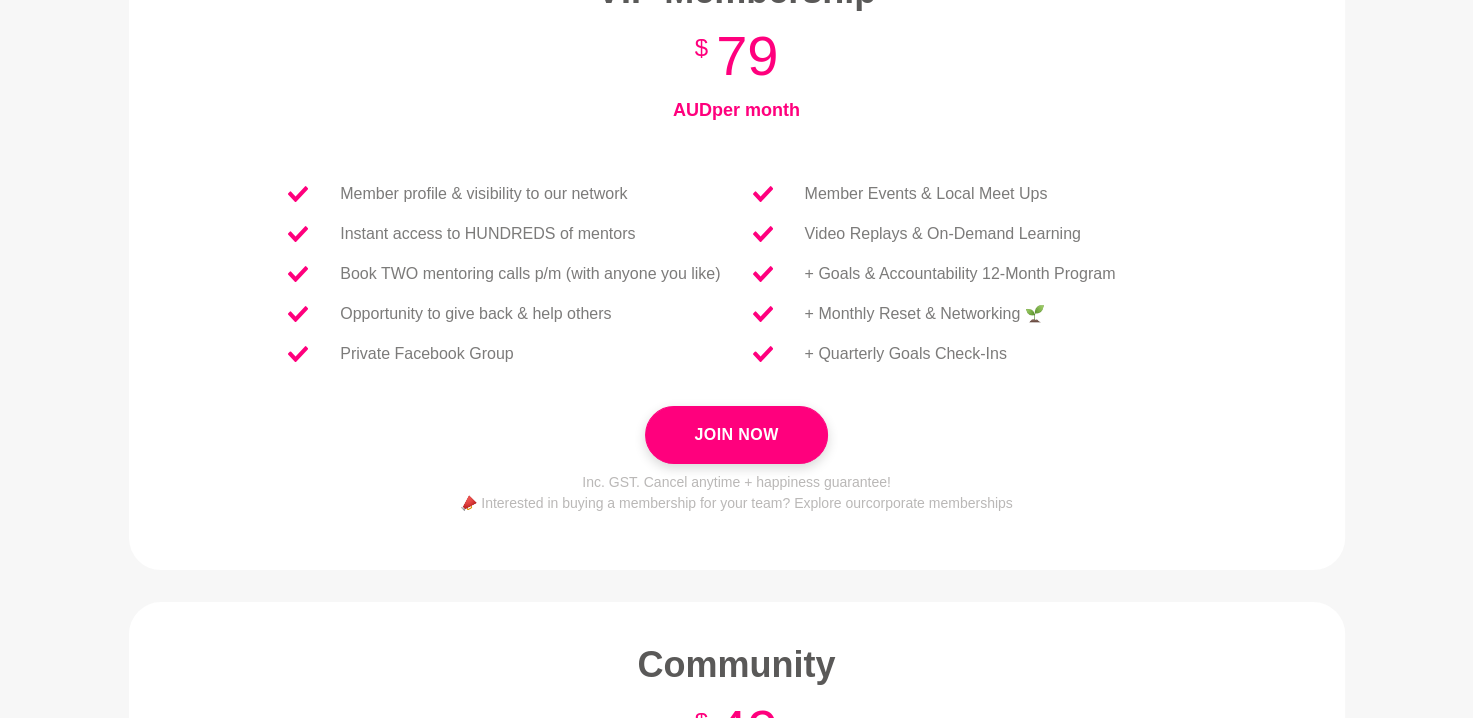 scroll, scrollTop: 100, scrollLeft: 0, axis: vertical 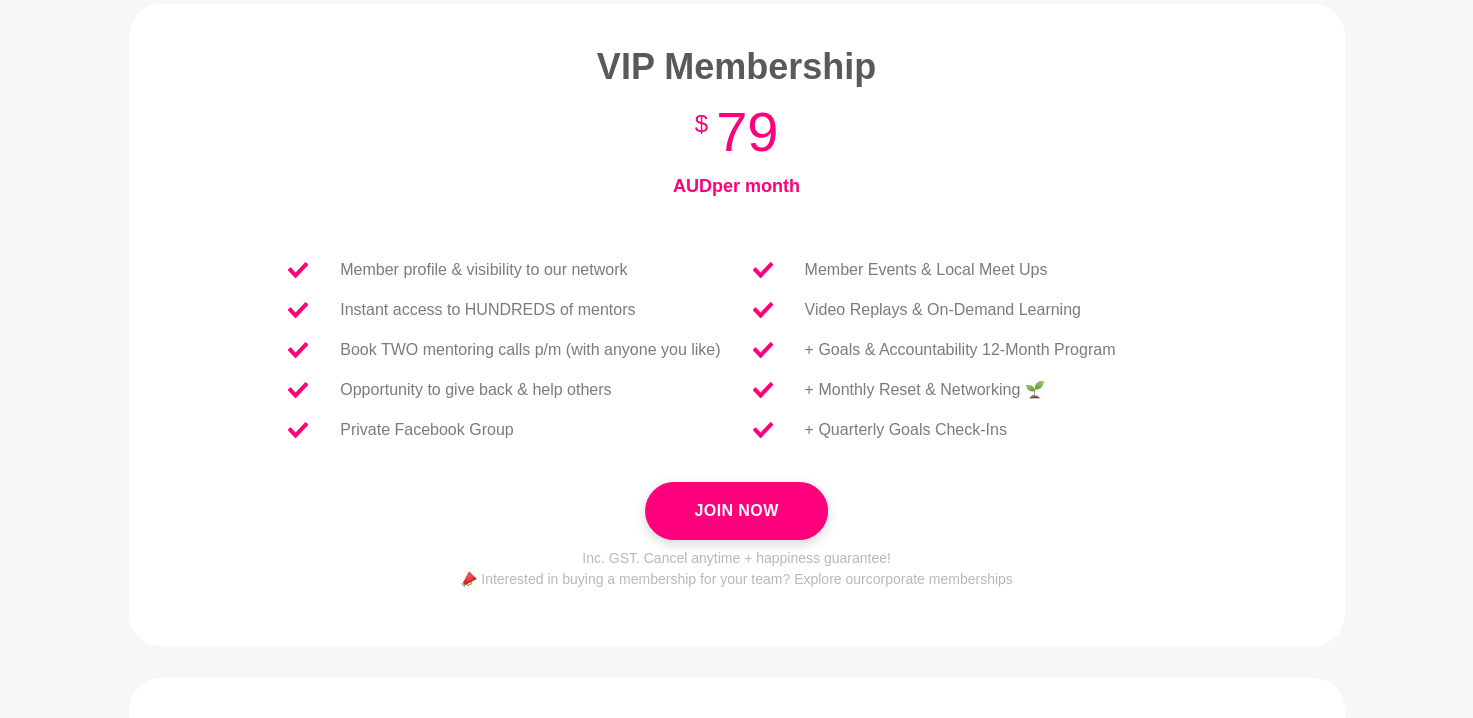 click on "+ Goals & Accountability 12-Month Program" at bounding box center [960, 350] 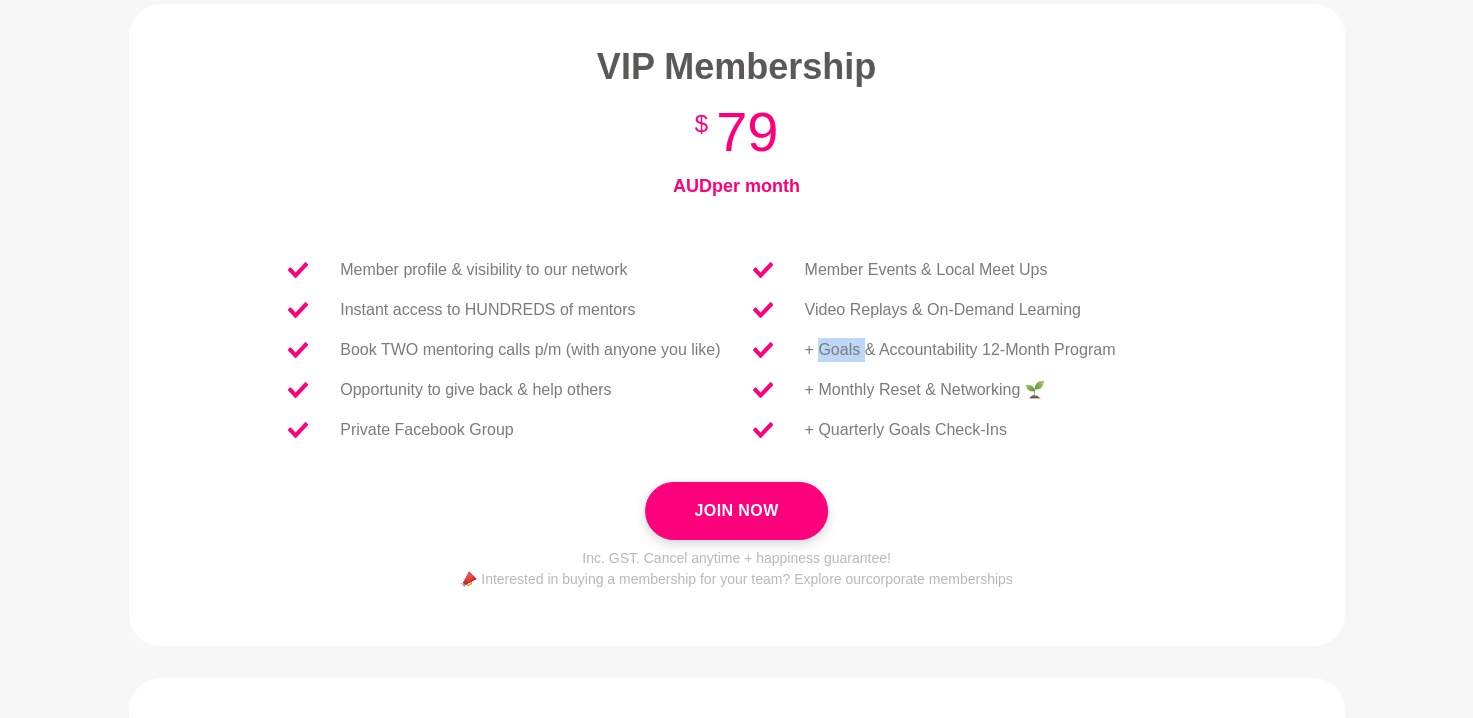 click on "+ Goals & Accountability 12-Month Program" at bounding box center (960, 350) 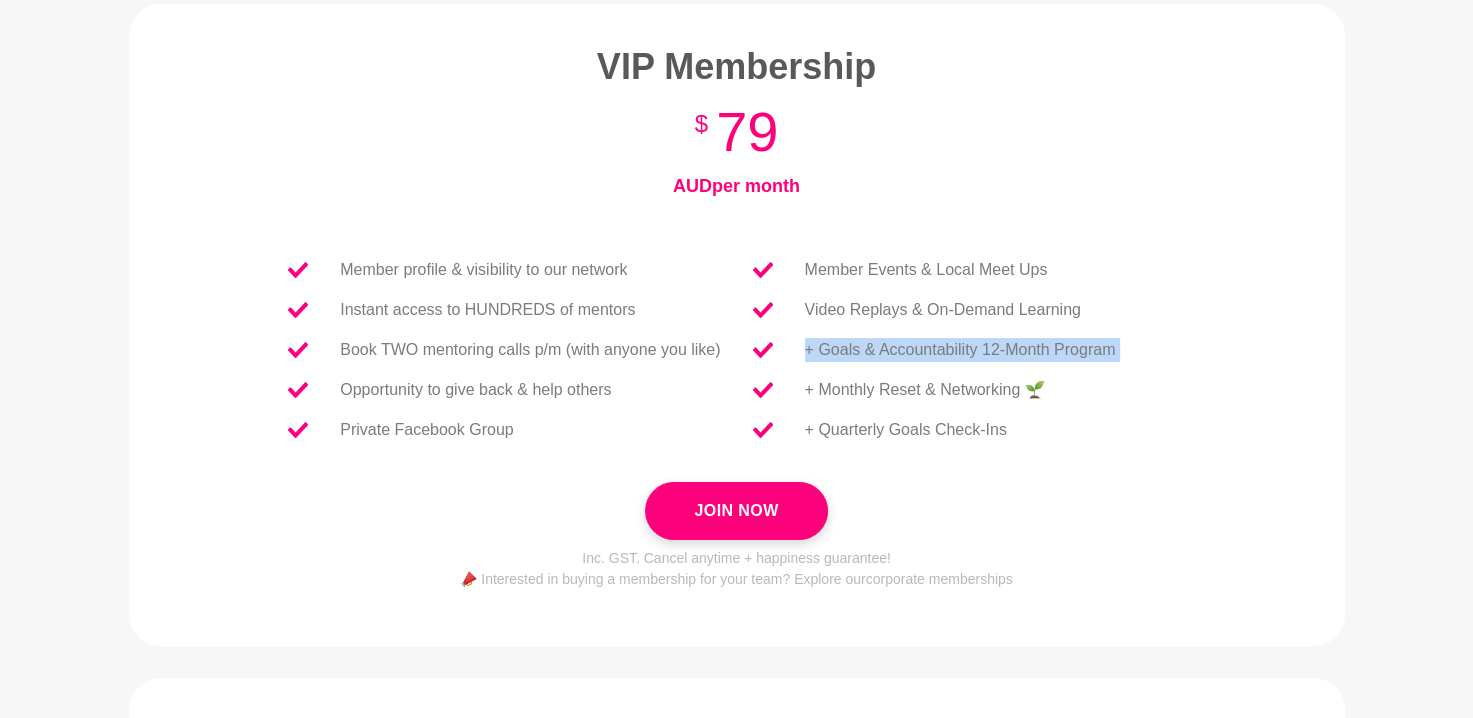 click on "+ Goals & Accountability 12-Month Program" at bounding box center [960, 350] 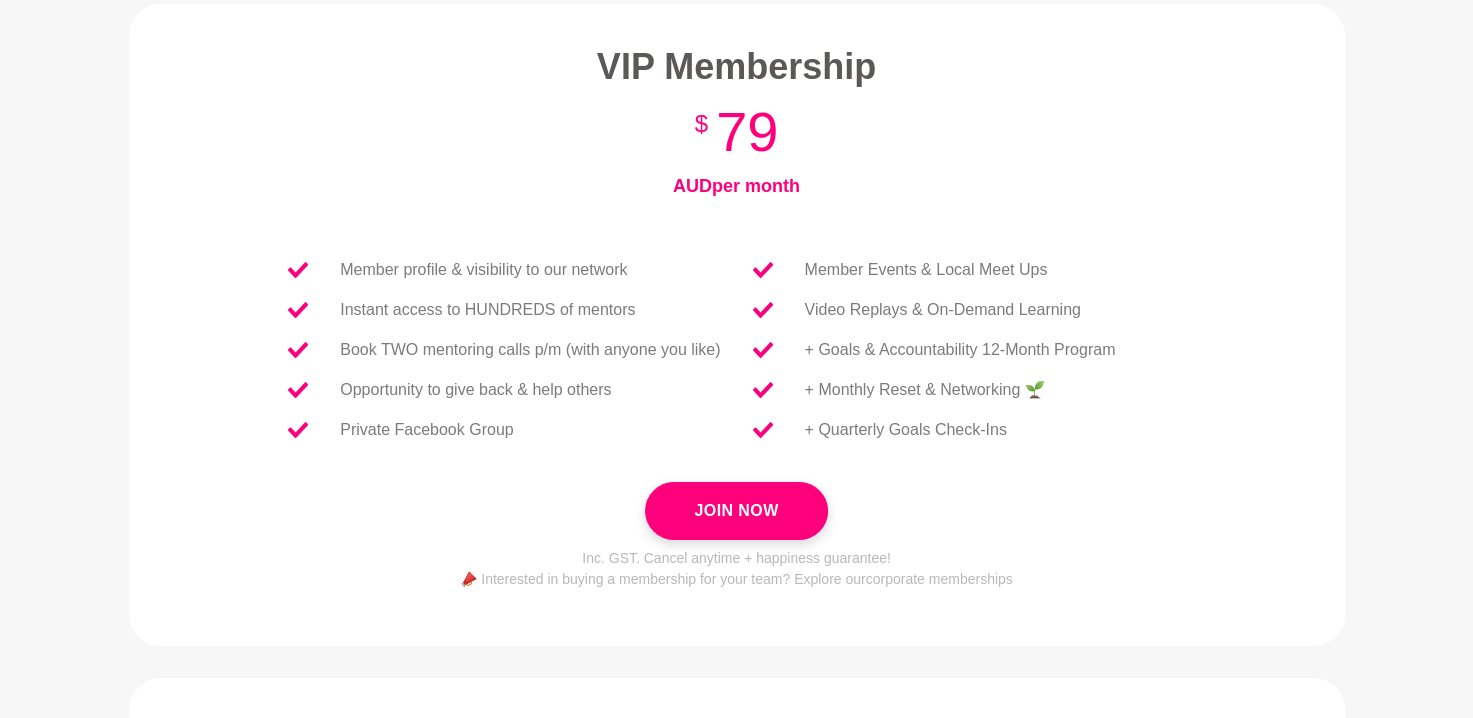 click on "Video Replays & On-Demand Learning" at bounding box center (943, 310) 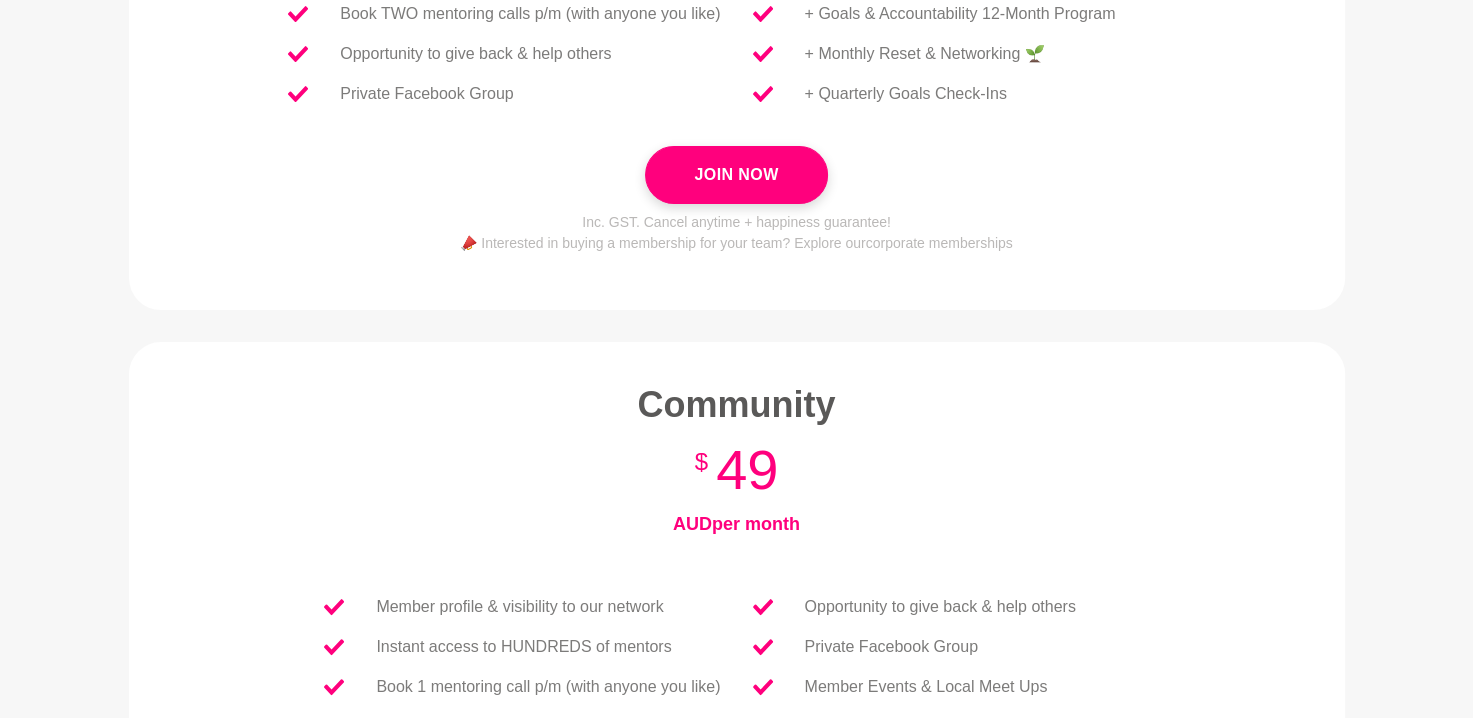 scroll, scrollTop: 400, scrollLeft: 0, axis: vertical 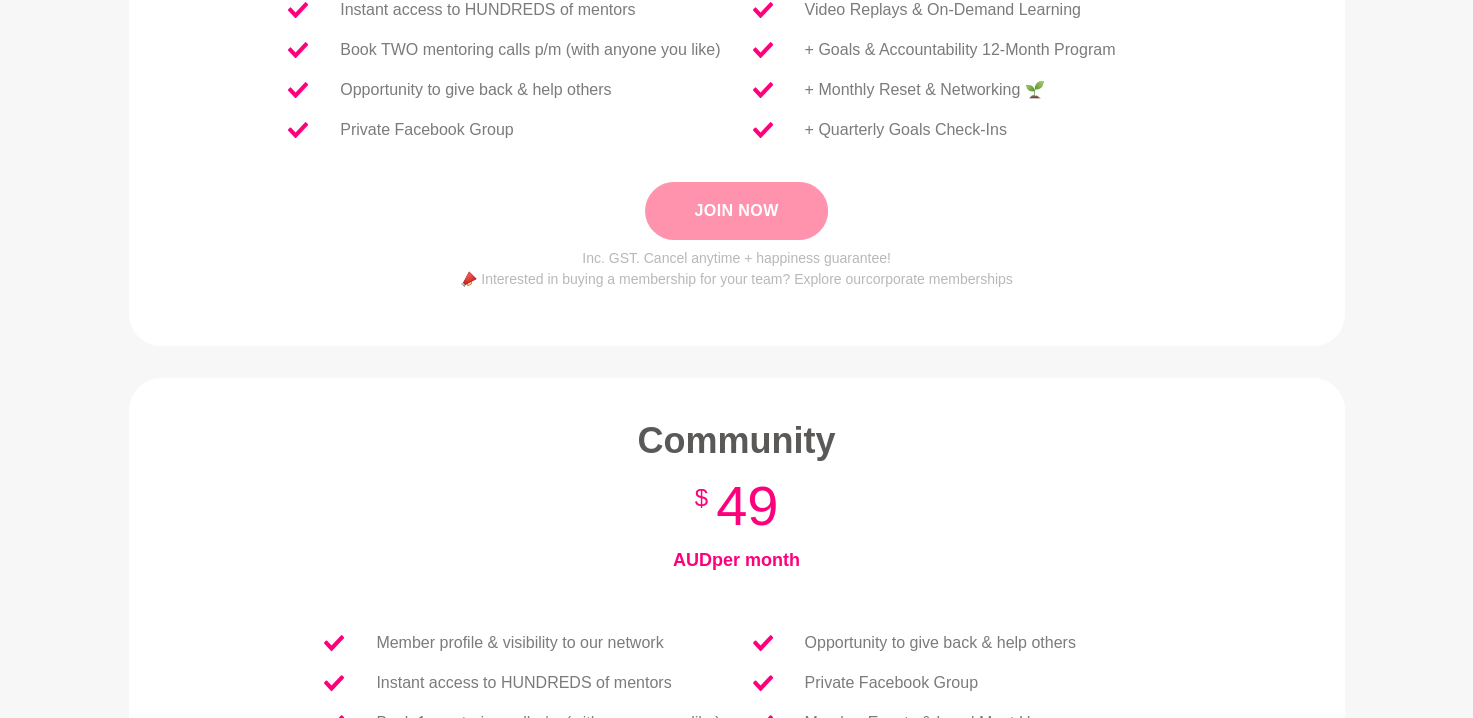 click on "Join Now" at bounding box center (736, 211) 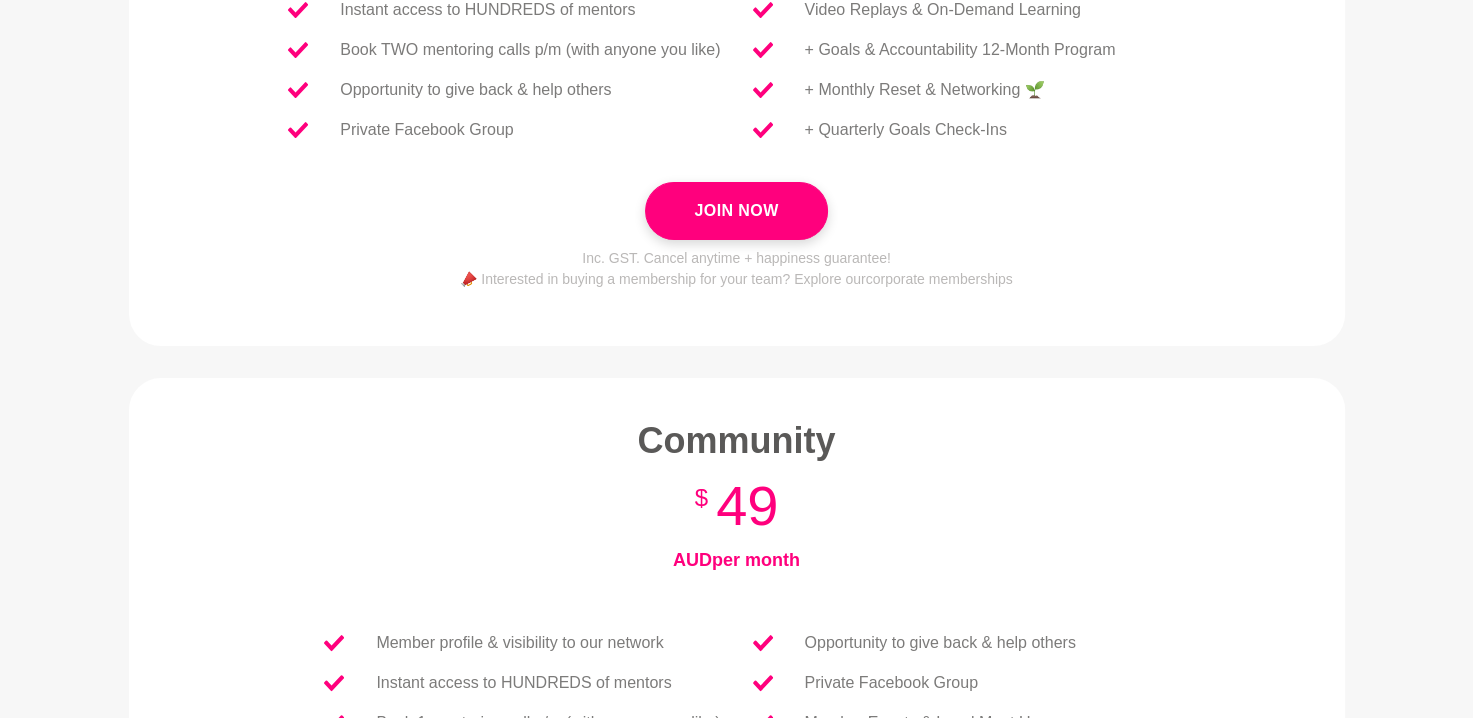 scroll, scrollTop: 0, scrollLeft: 0, axis: both 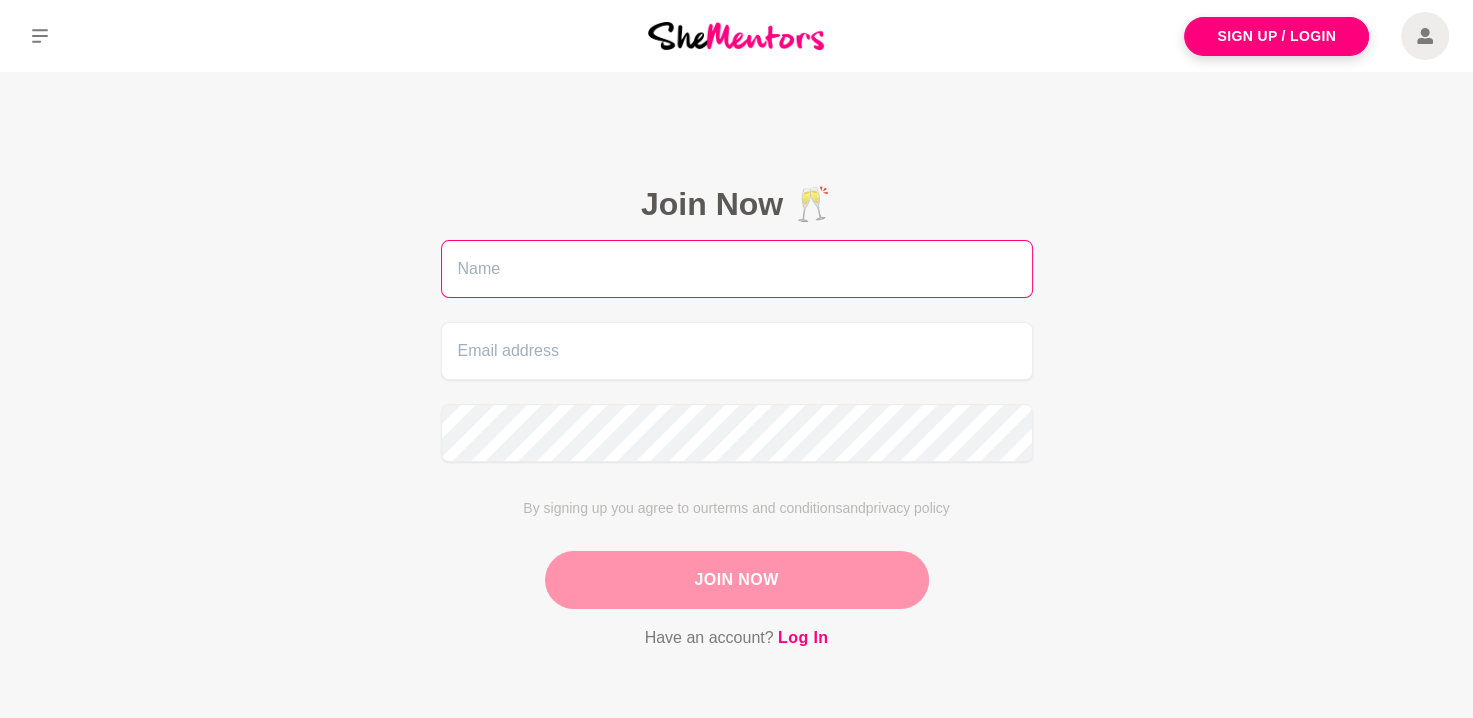click at bounding box center [737, 269] 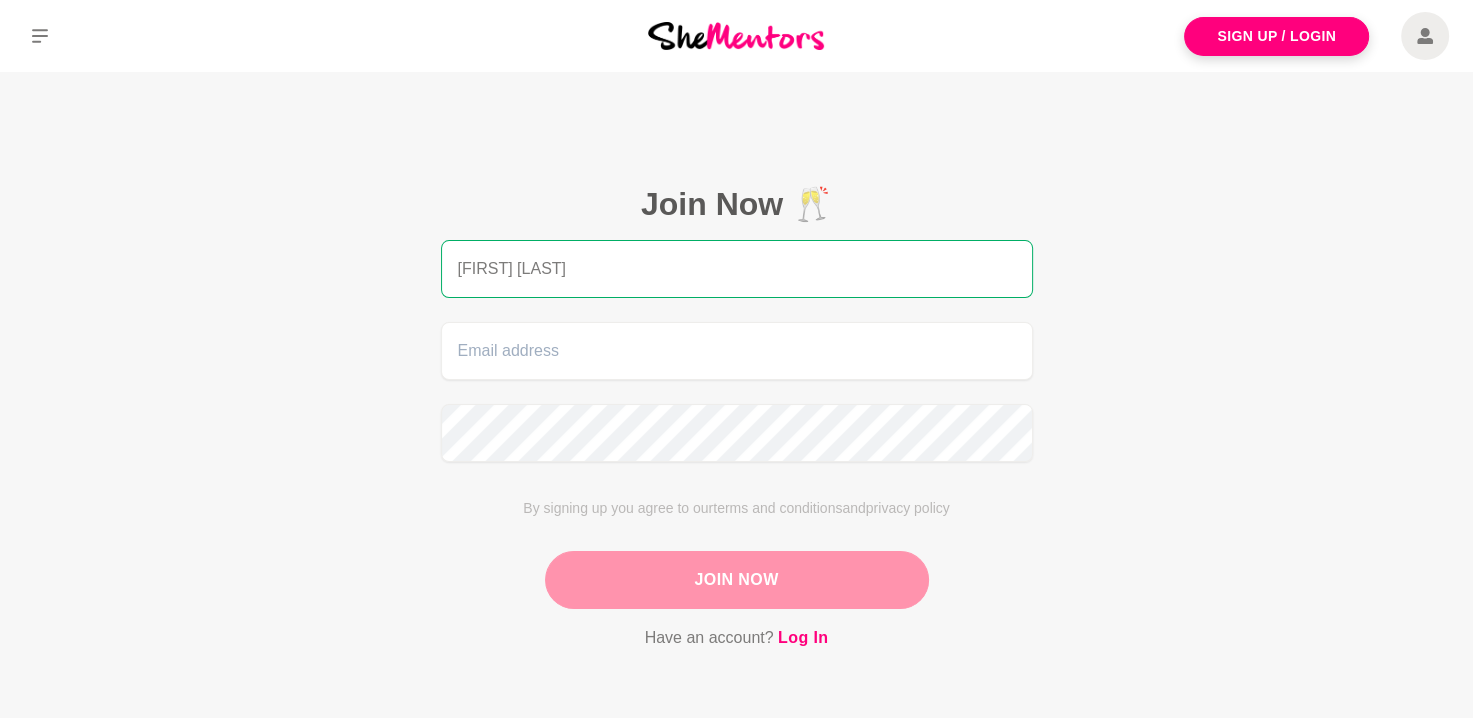 type on "[FIRST] [LAST]" 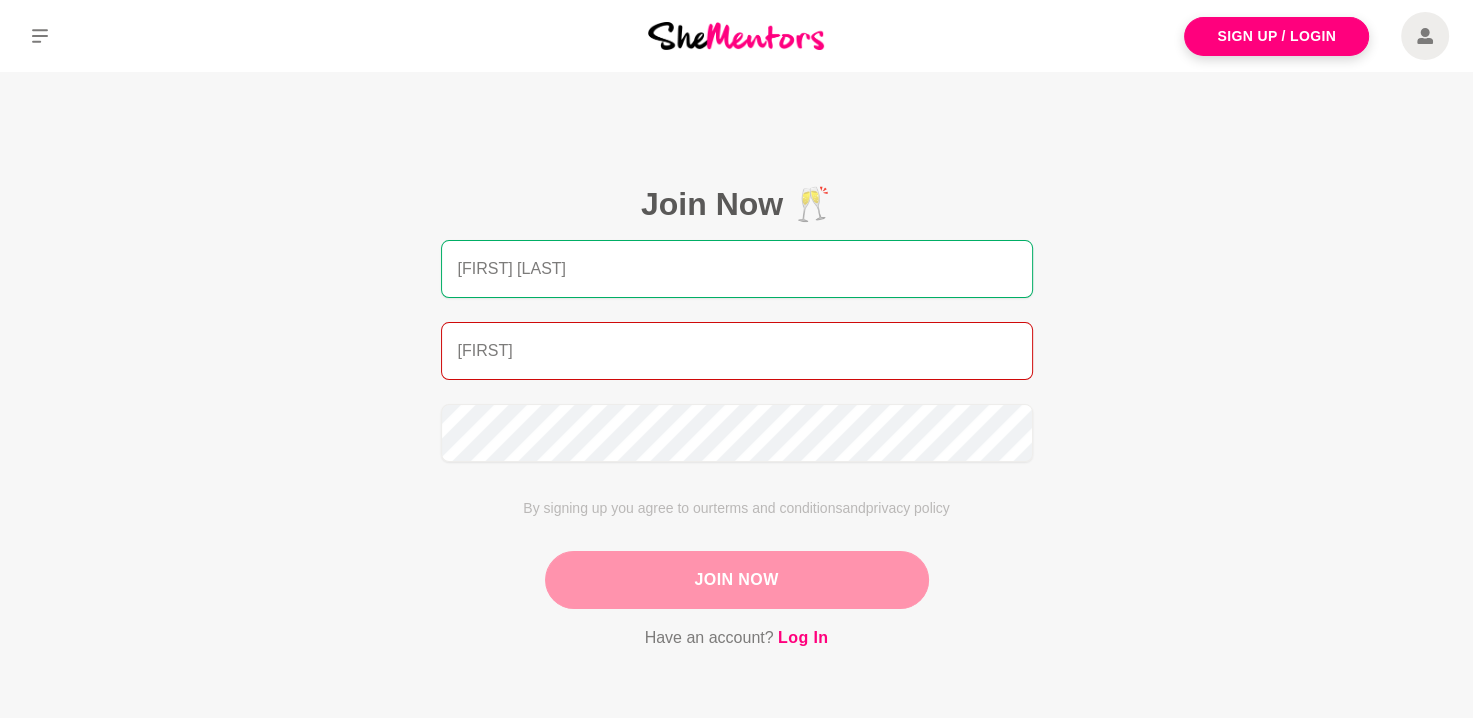 type on "[FIRST]@[DOMAIN]" 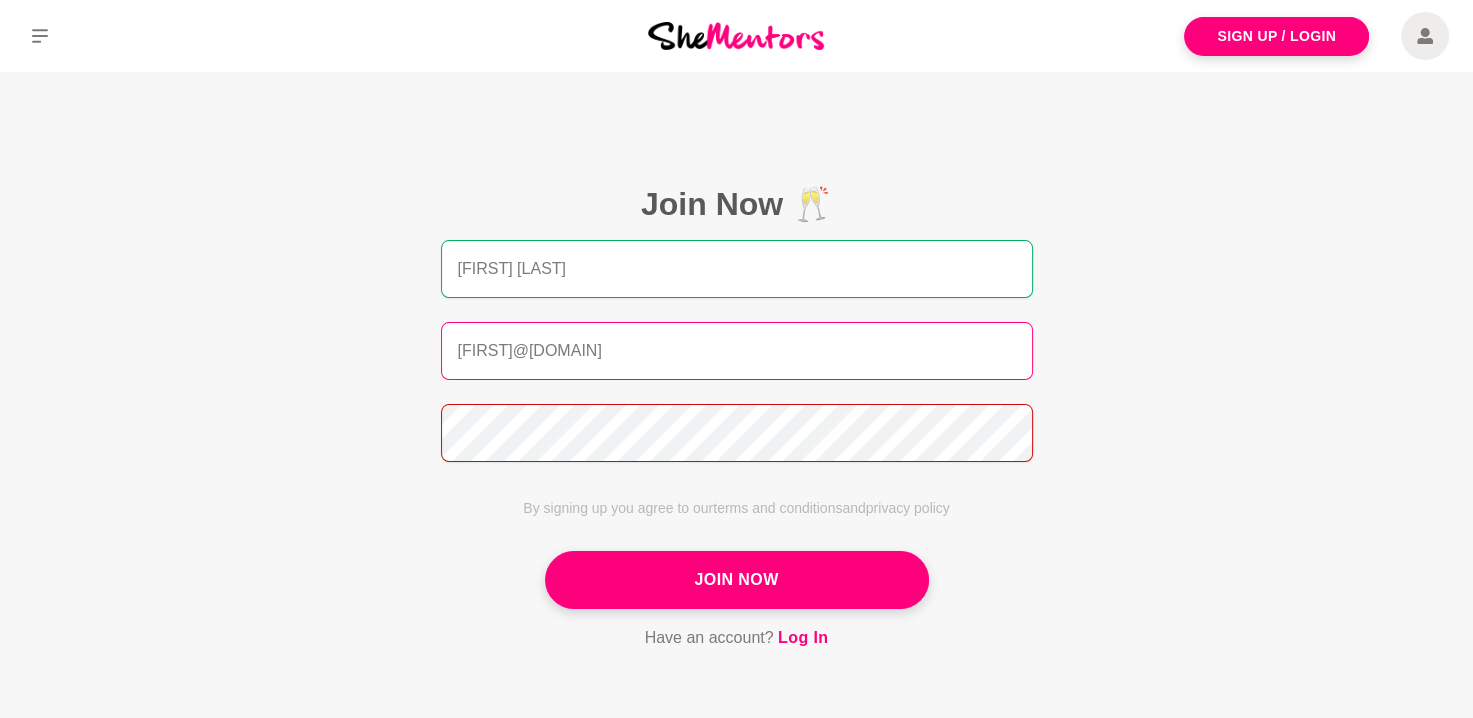 click on "Join Now" at bounding box center (737, 580) 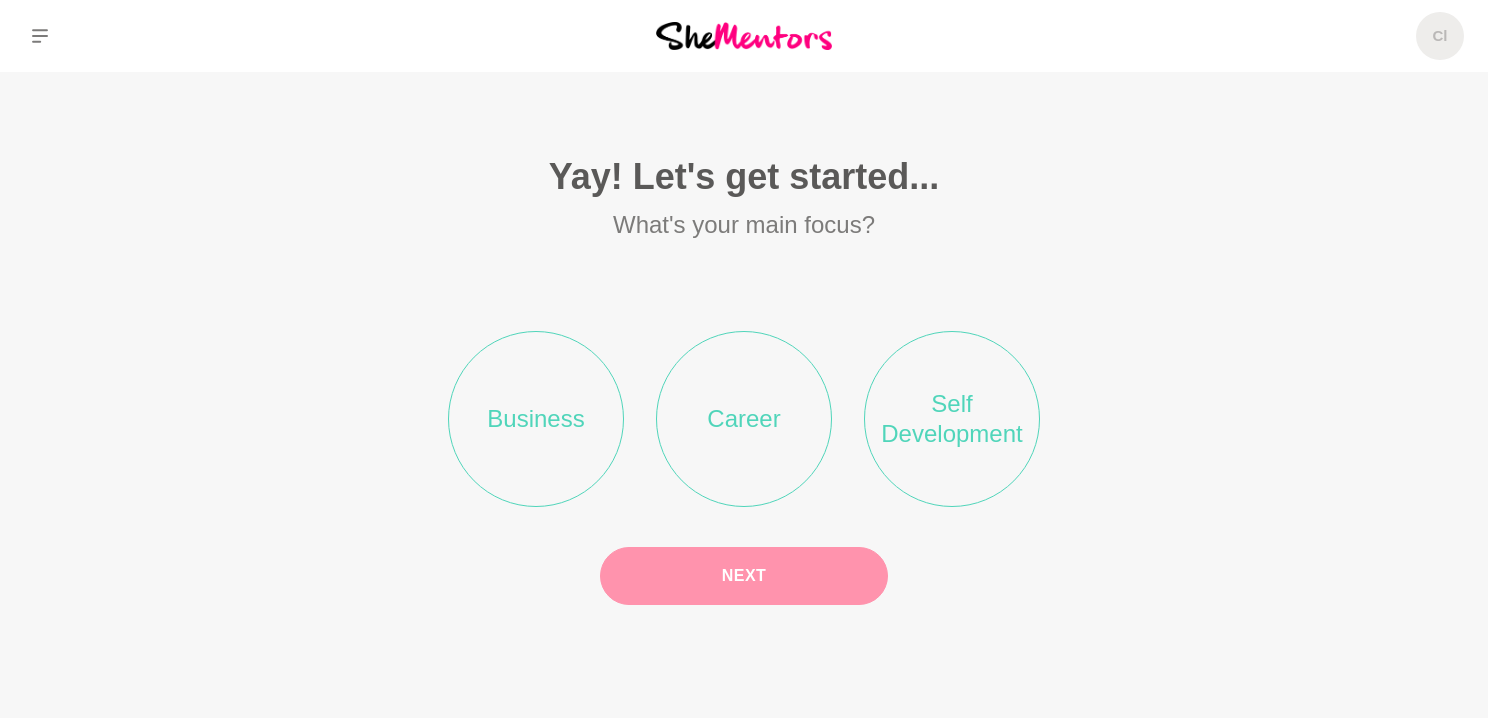 click on "Business" at bounding box center [536, 419] 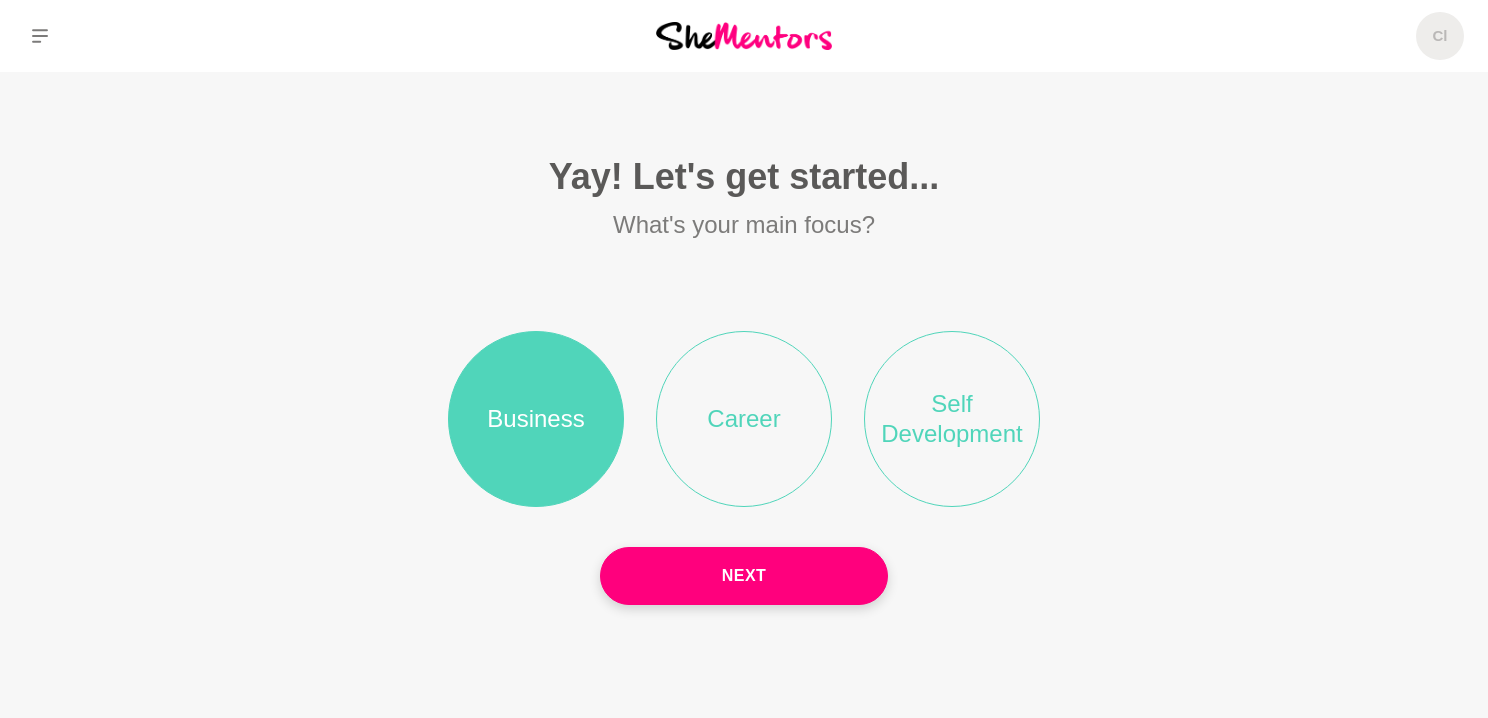 click on "Self Development" at bounding box center (952, 419) 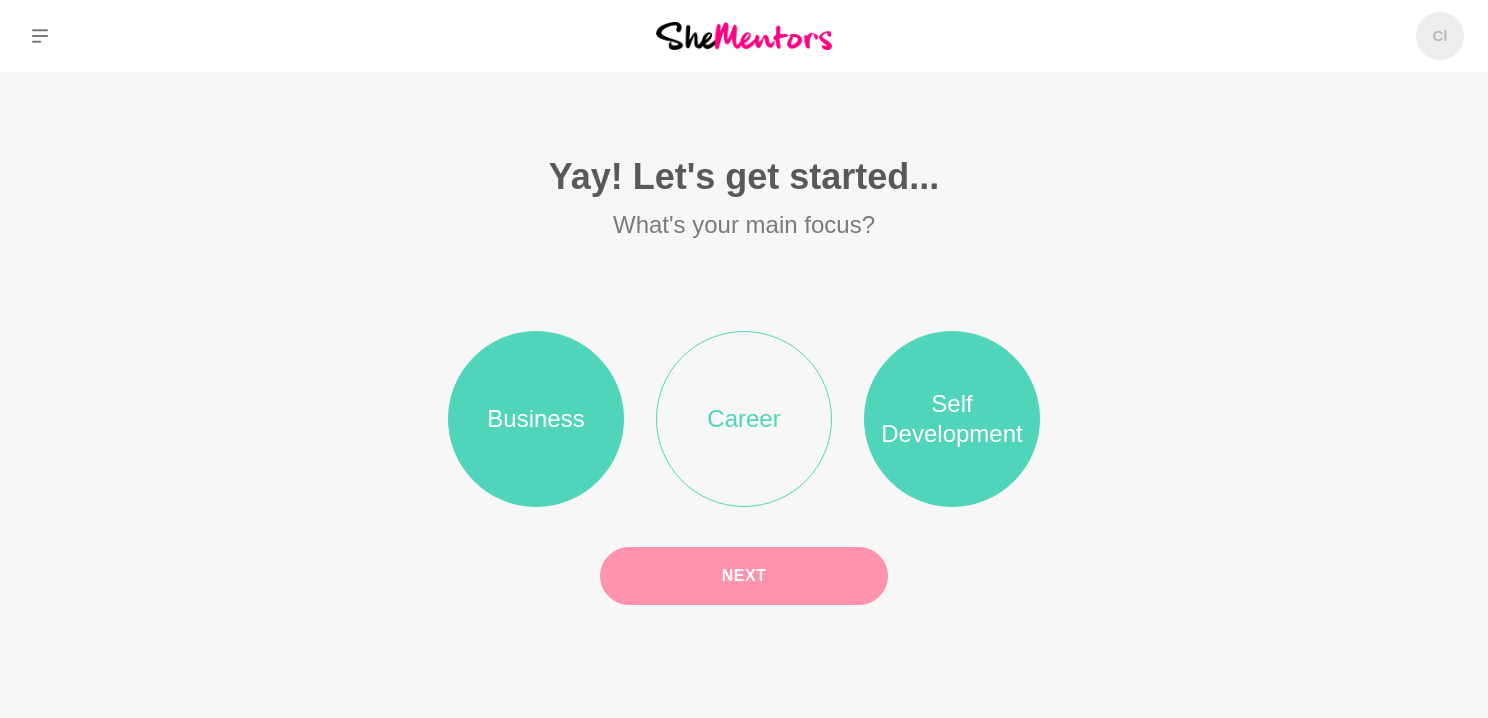 click on "Next" at bounding box center [744, 576] 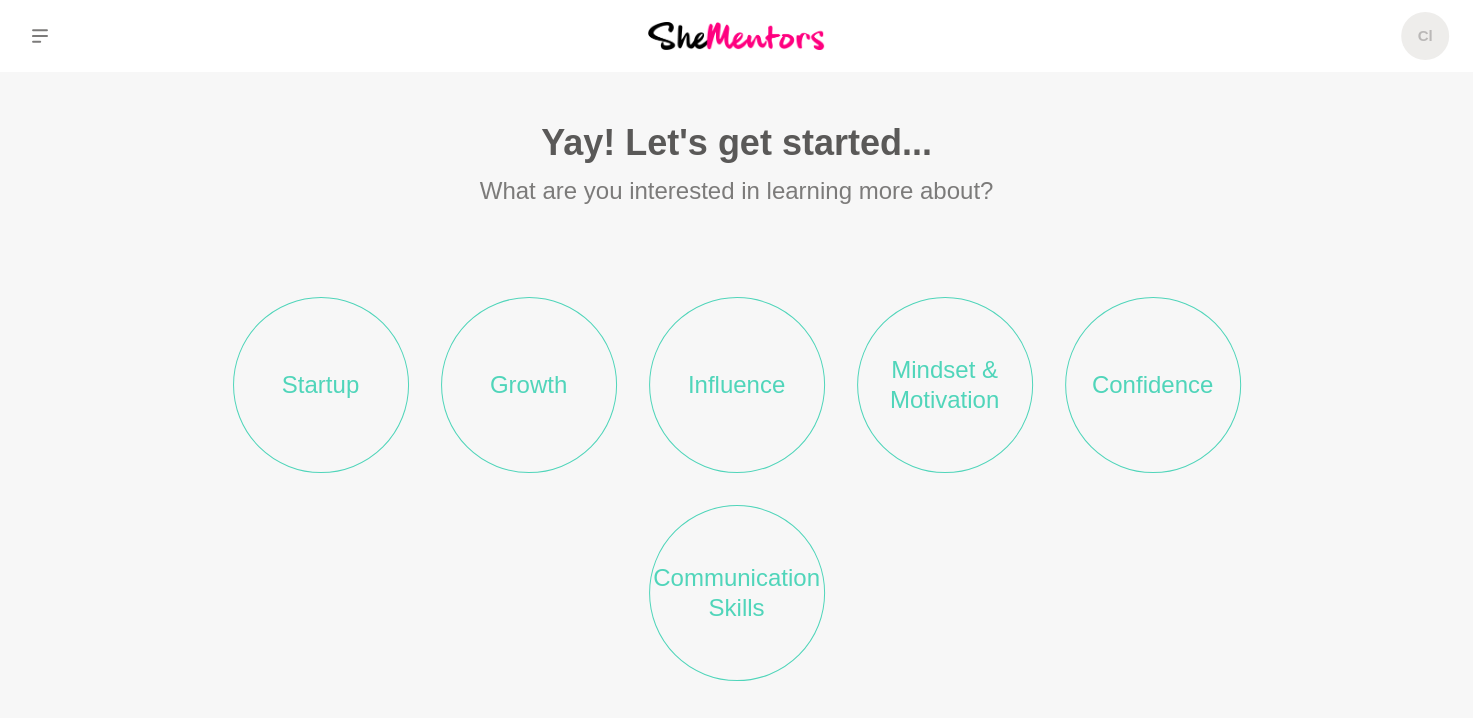 click on "Startup" at bounding box center [321, 385] 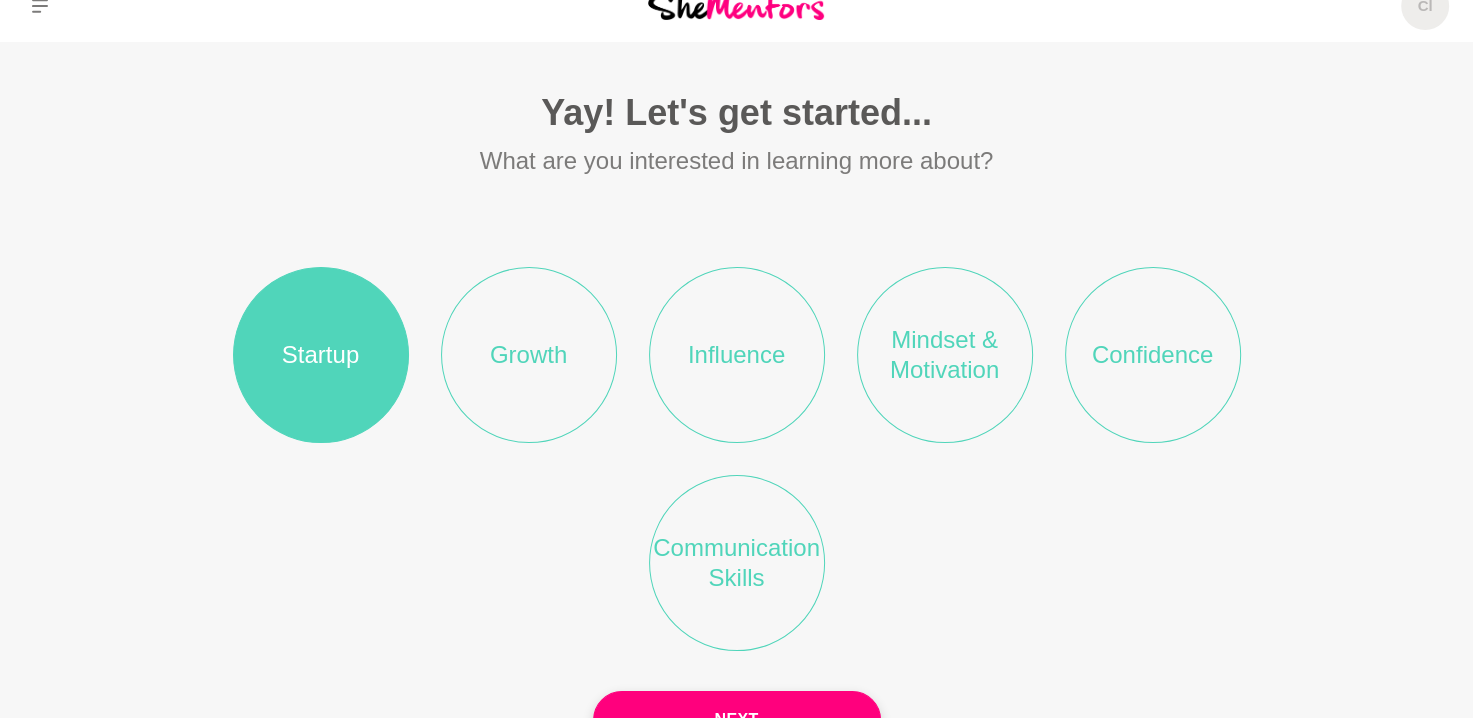 scroll, scrollTop: 100, scrollLeft: 0, axis: vertical 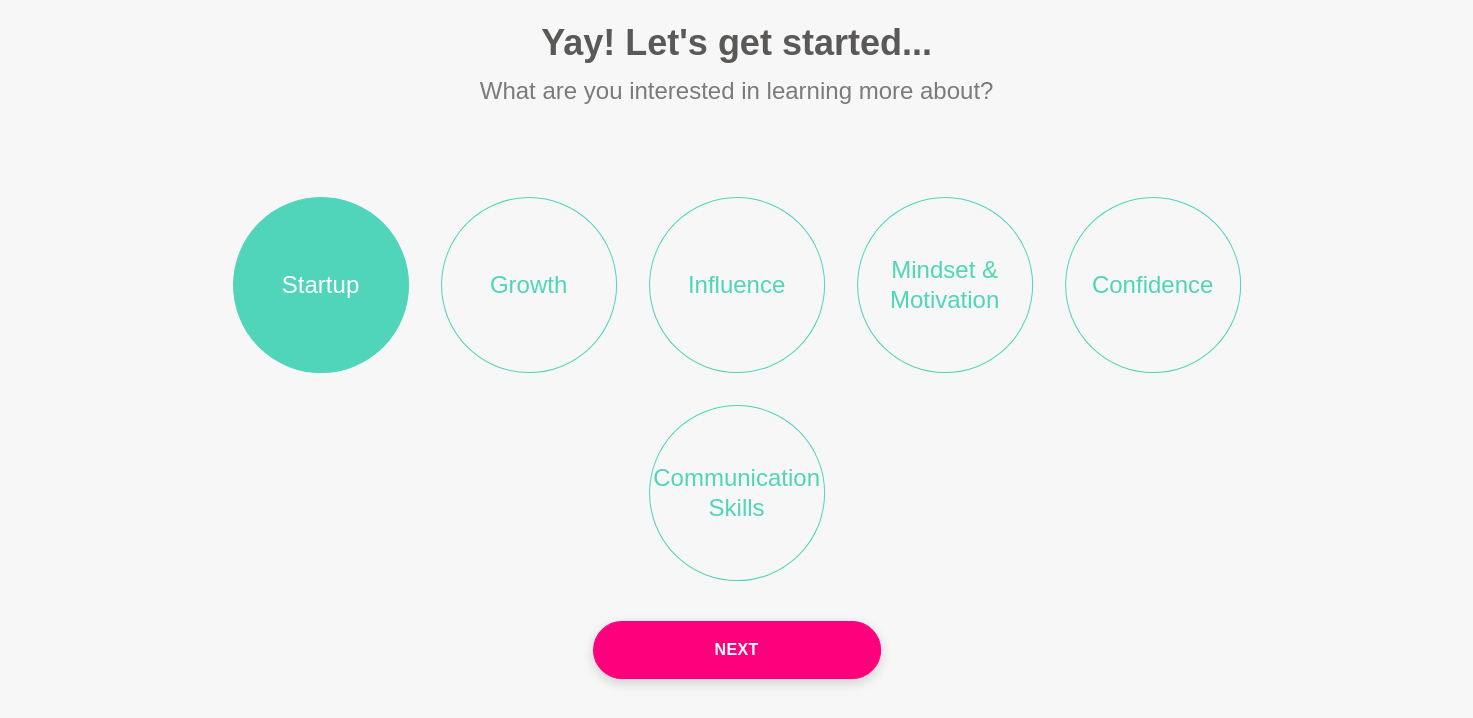 click on "Mindset & Motivation" at bounding box center [945, 285] 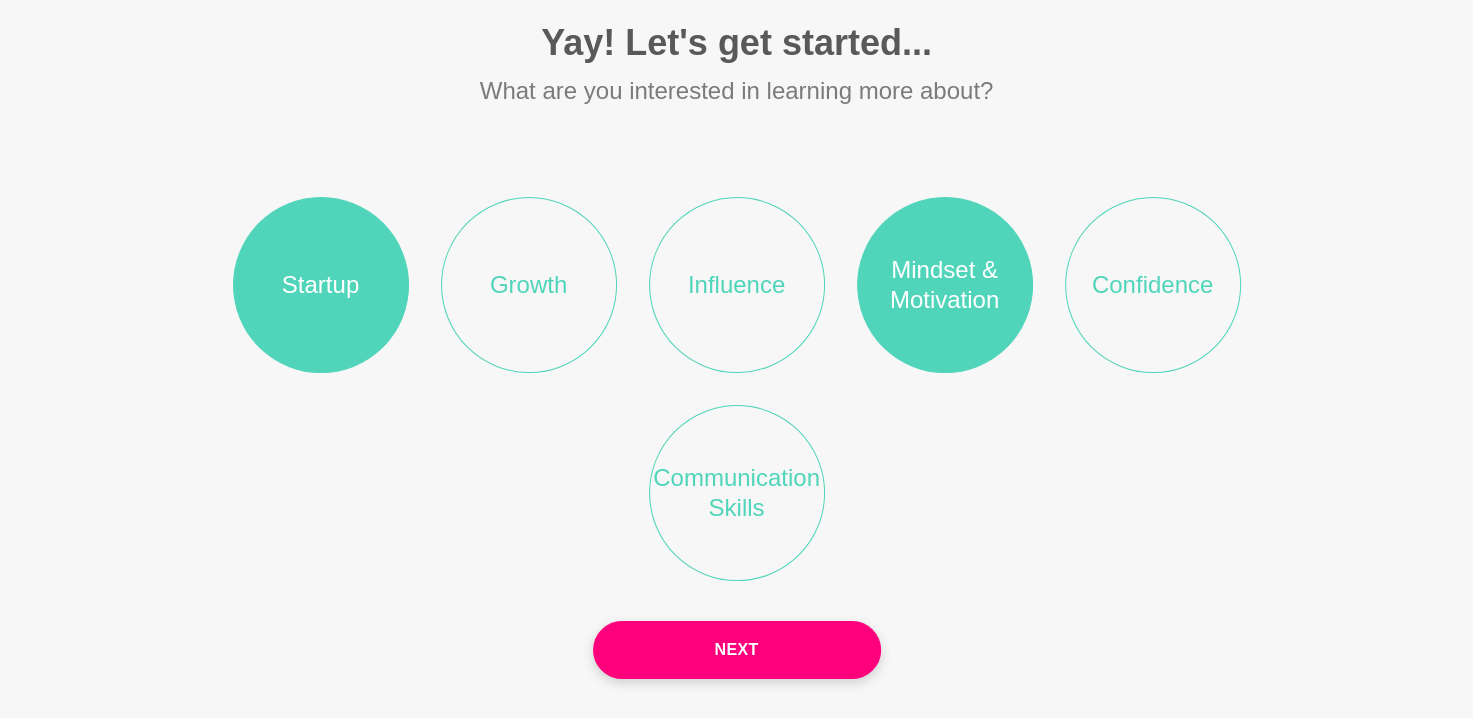 click on "Influence" at bounding box center [737, 285] 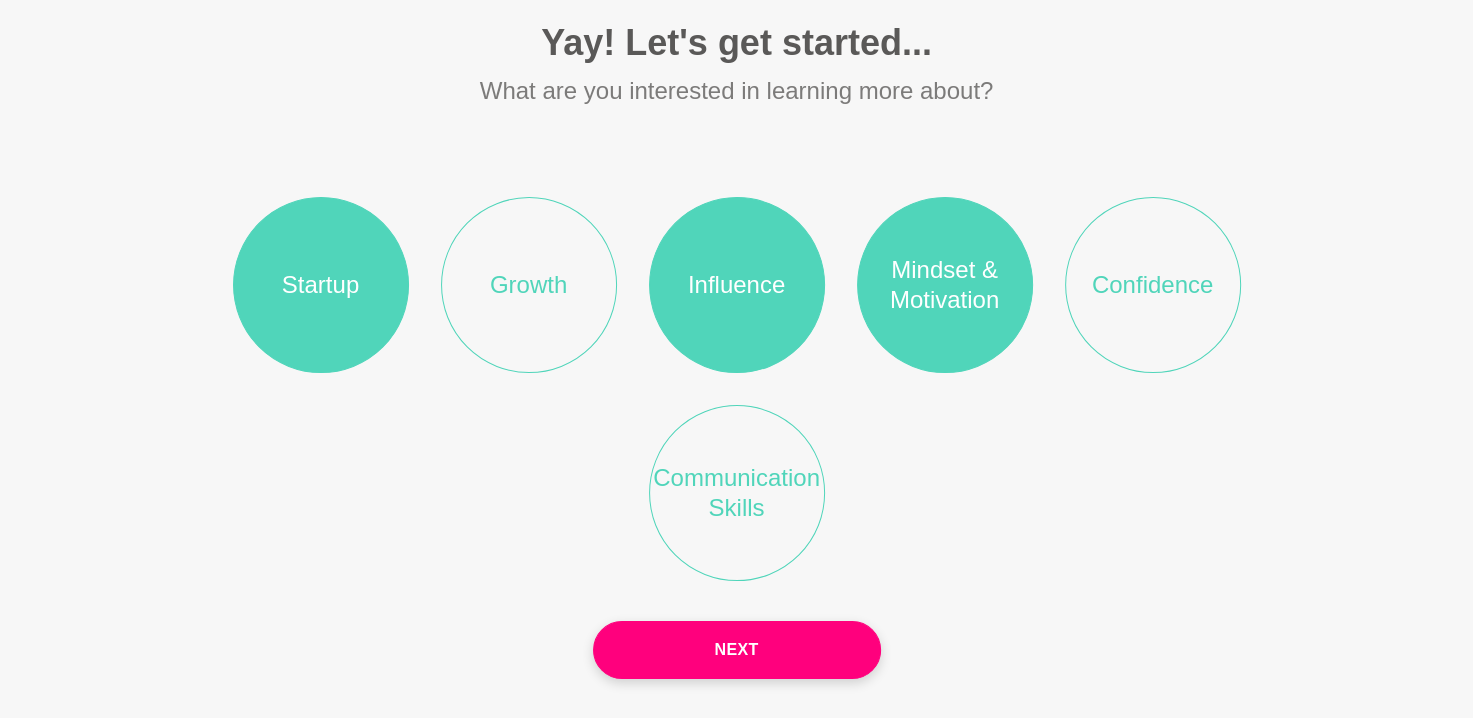 click on "Confidence" at bounding box center [1153, 285] 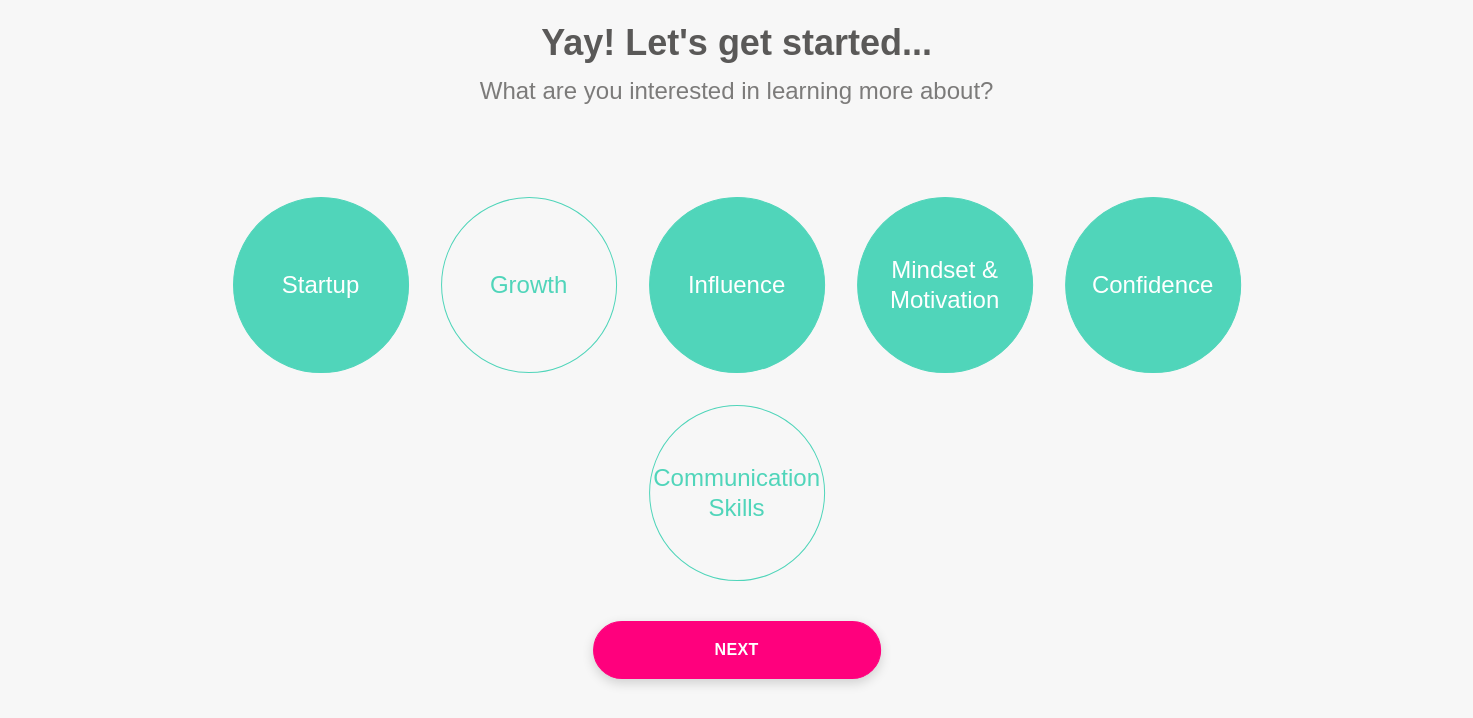 click on "Next" at bounding box center [737, 650] 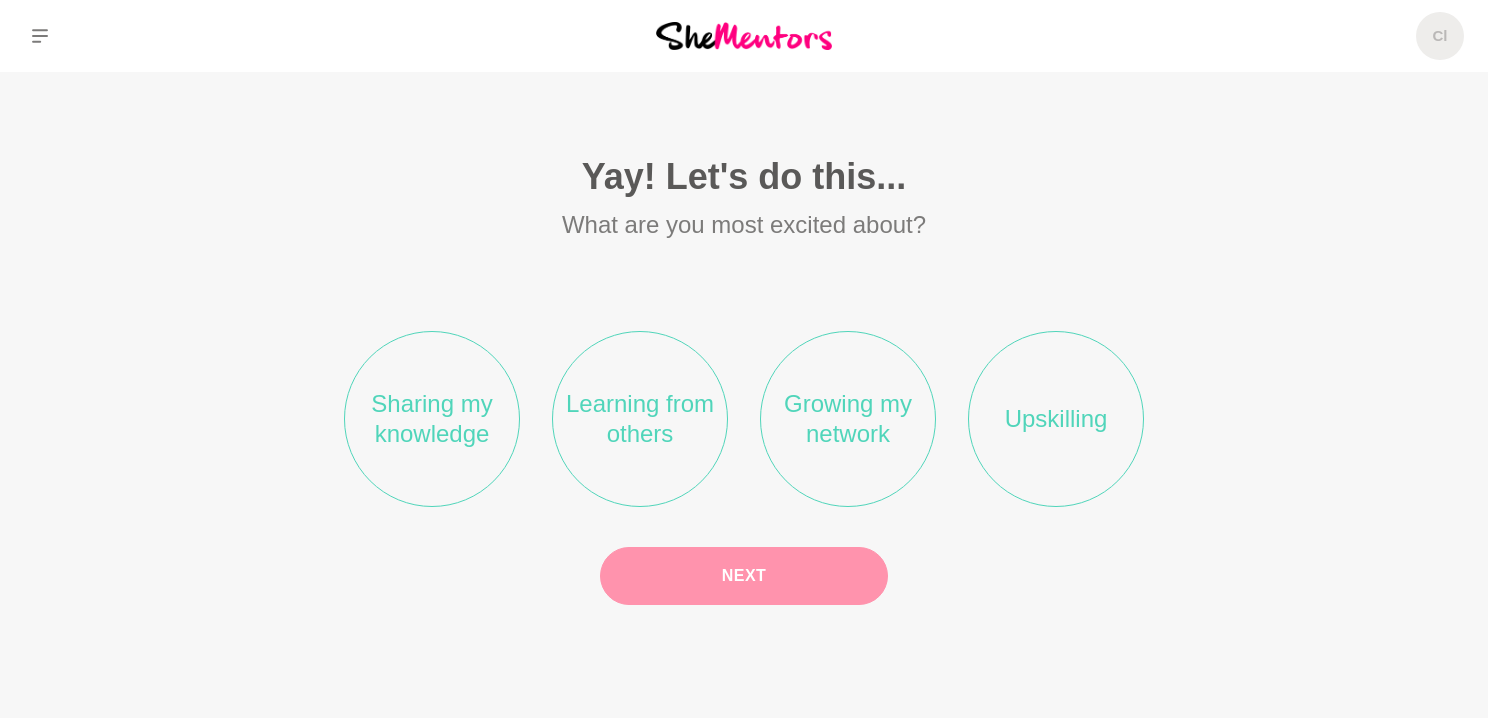 click on "Learning from others" at bounding box center [640, 419] 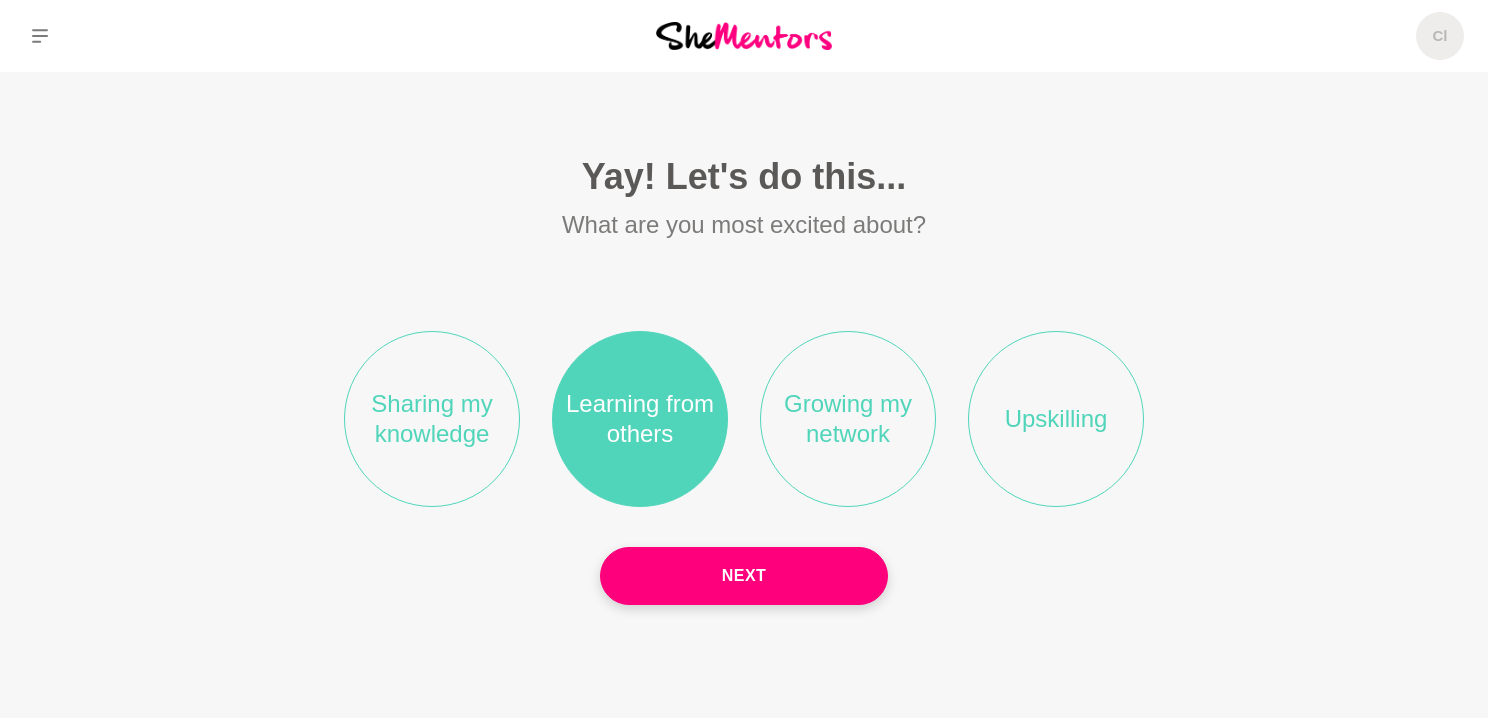 click on "Growing my network" at bounding box center [848, 419] 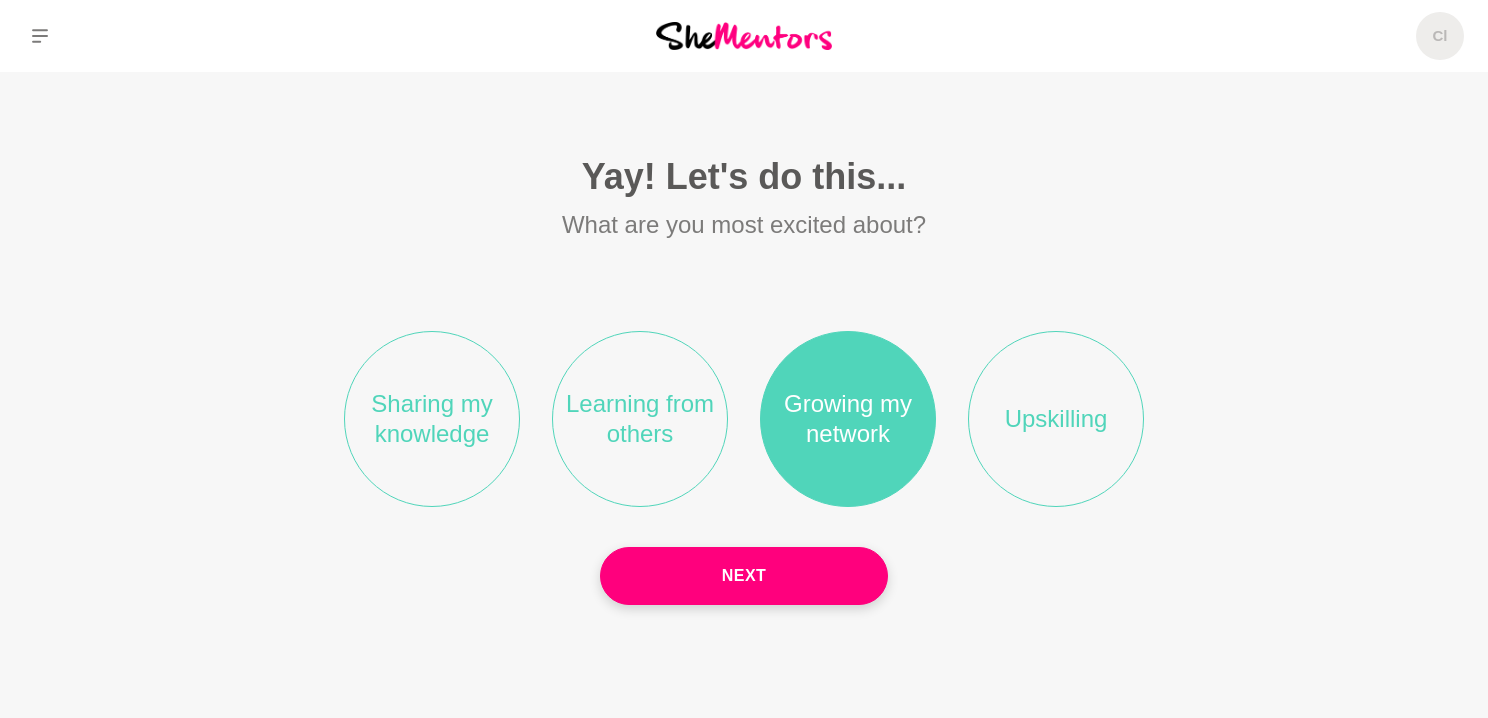 click on "Upskilling" at bounding box center [1056, 419] 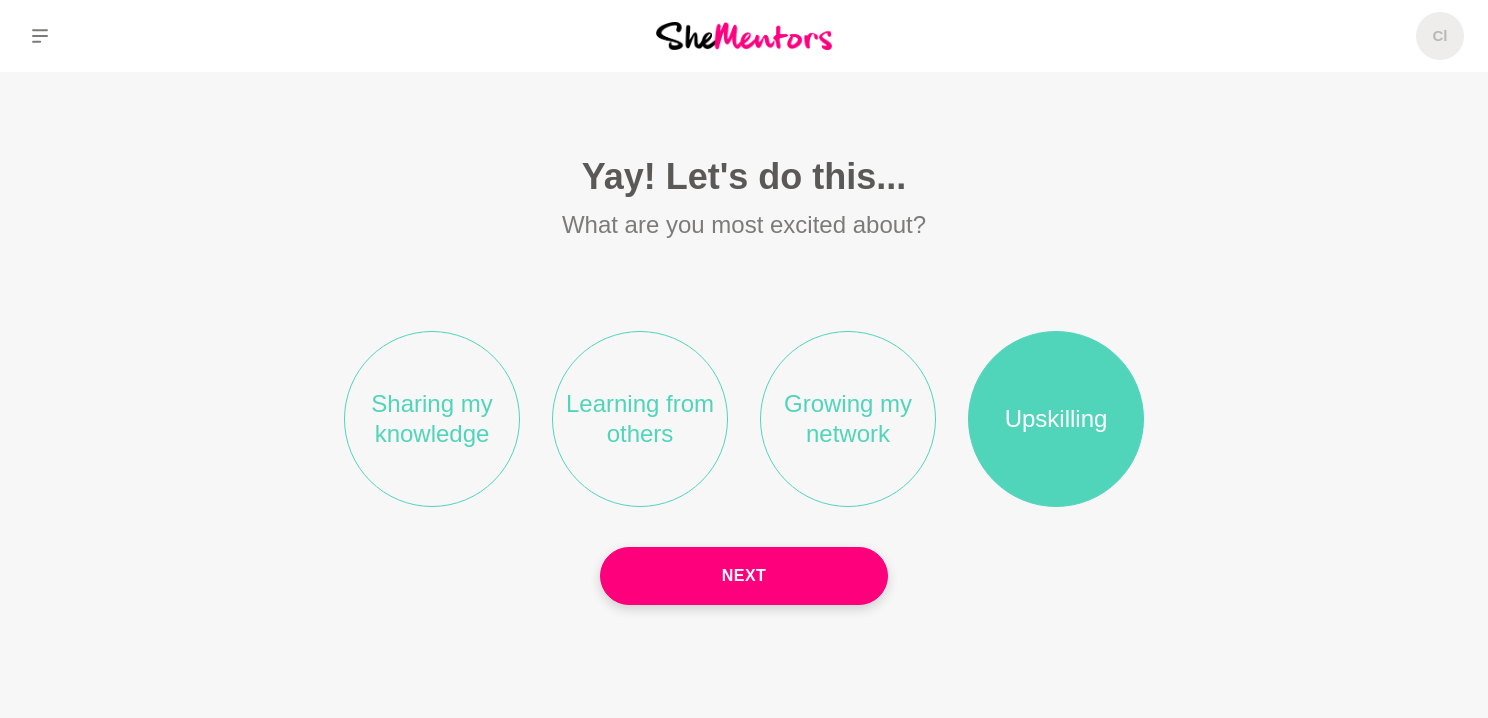 click on "Learning from others" at bounding box center [640, 419] 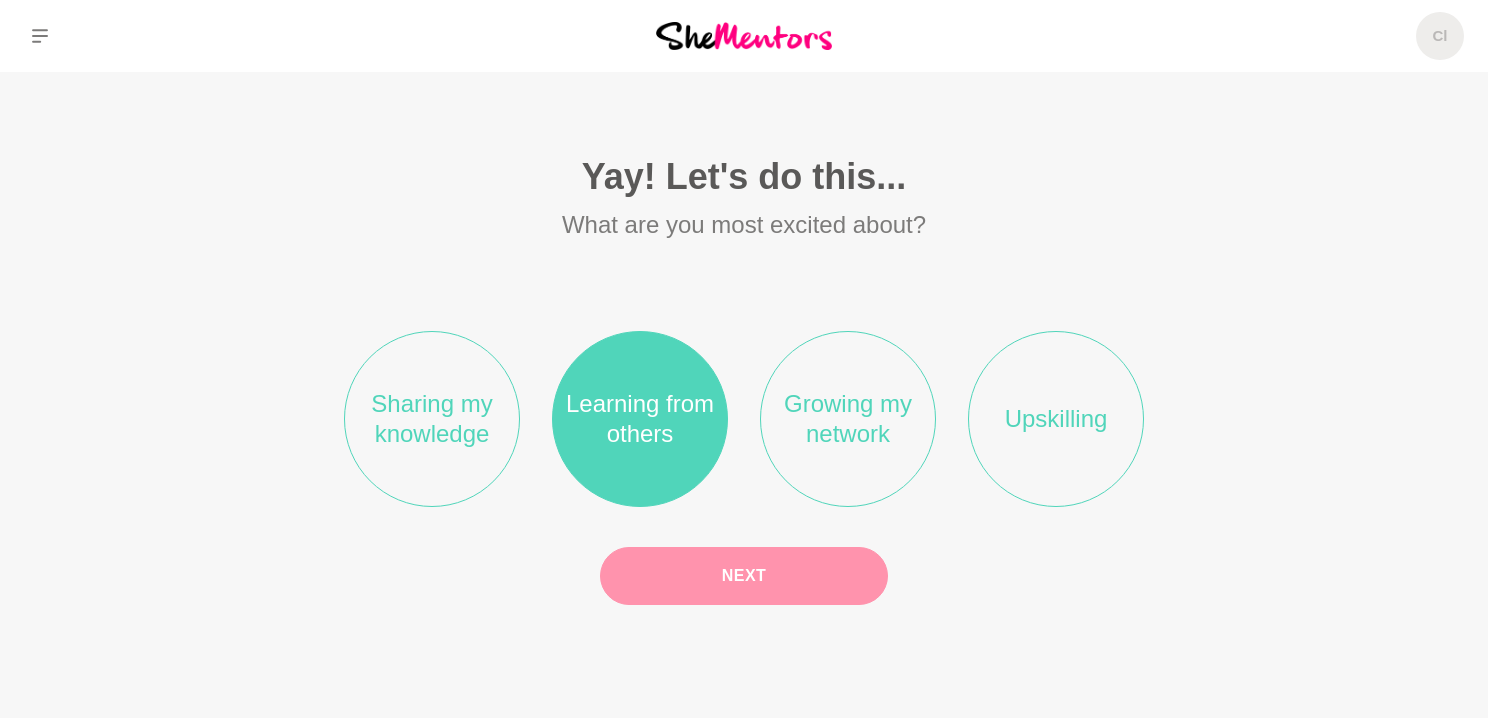 click on "Next" at bounding box center [744, 576] 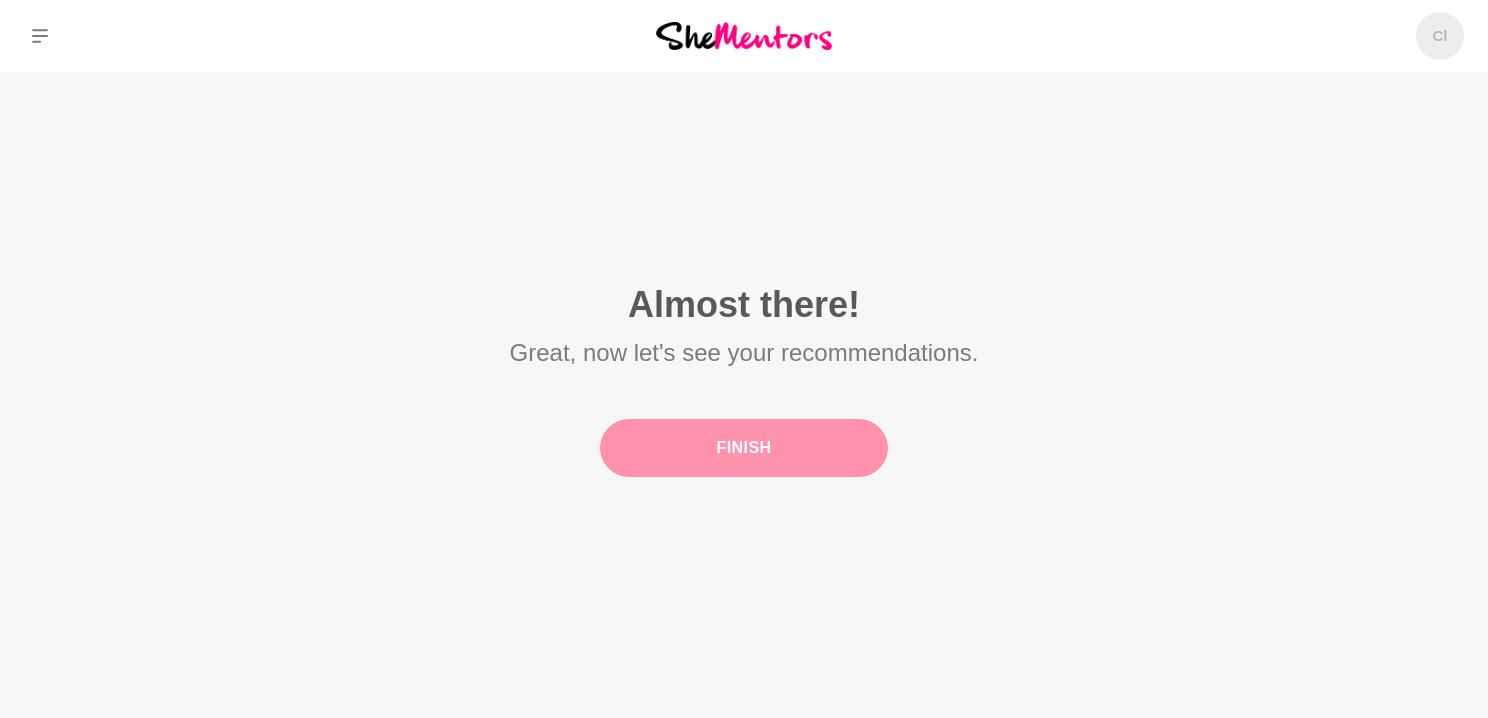 click on "Finish" at bounding box center (744, 448) 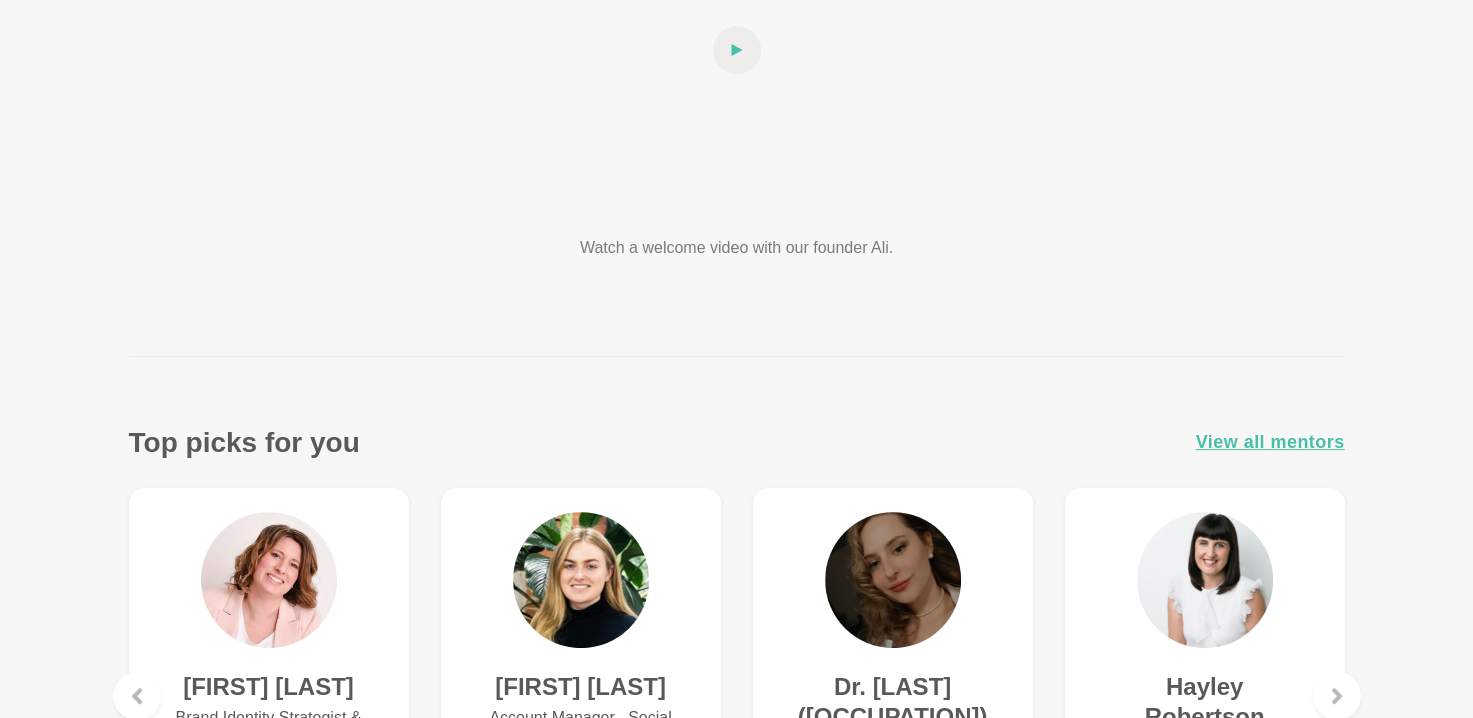 scroll, scrollTop: 200, scrollLeft: 0, axis: vertical 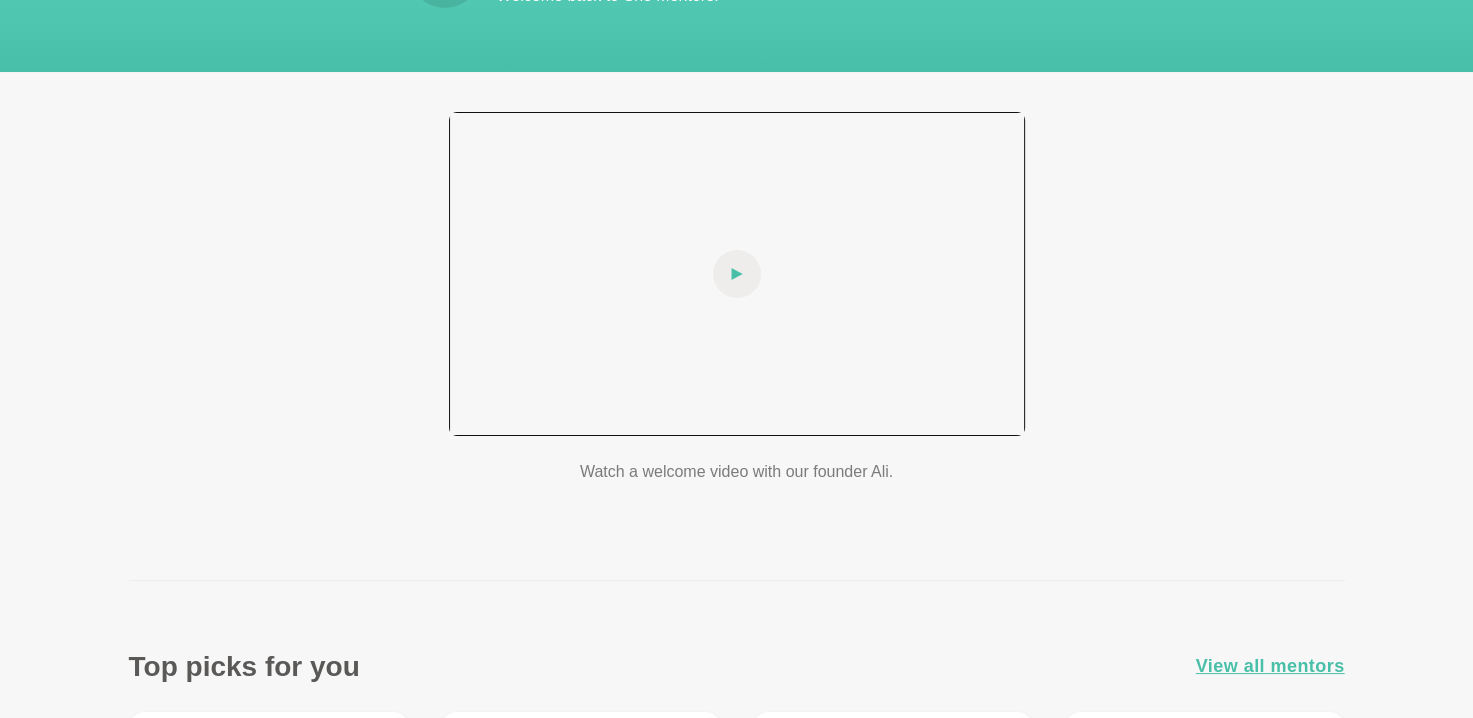 click at bounding box center (737, 274) 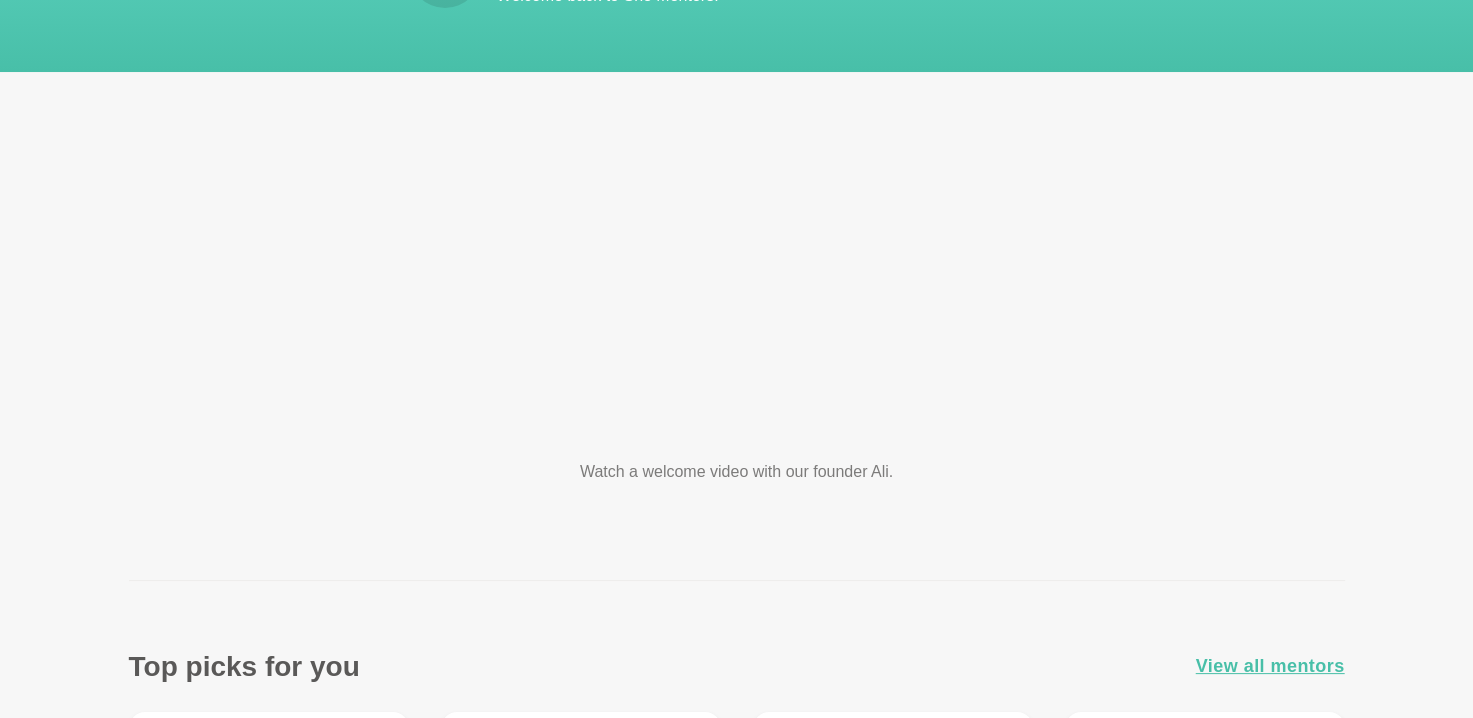 drag, startPoint x: 233, startPoint y: 263, endPoint x: 548, endPoint y: 297, distance: 316.82962 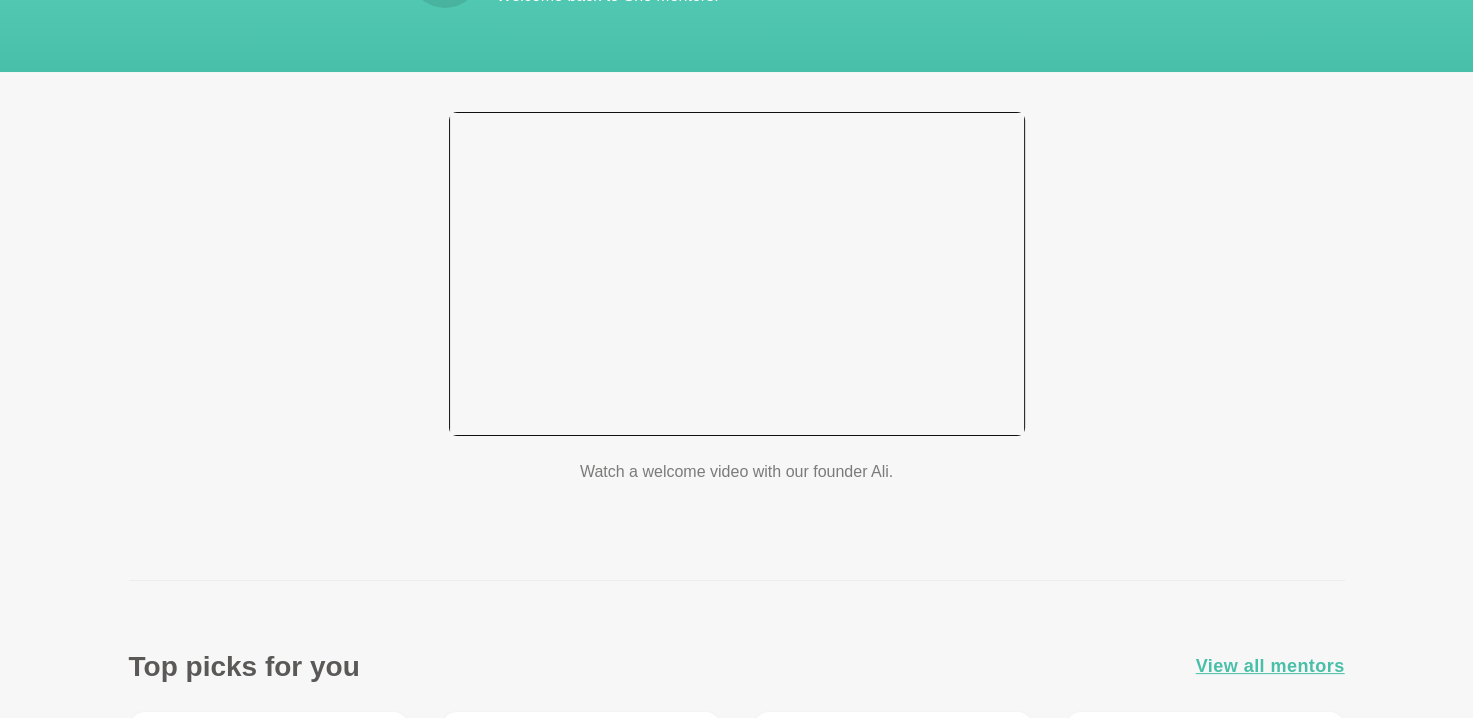 click at bounding box center (737, 274) 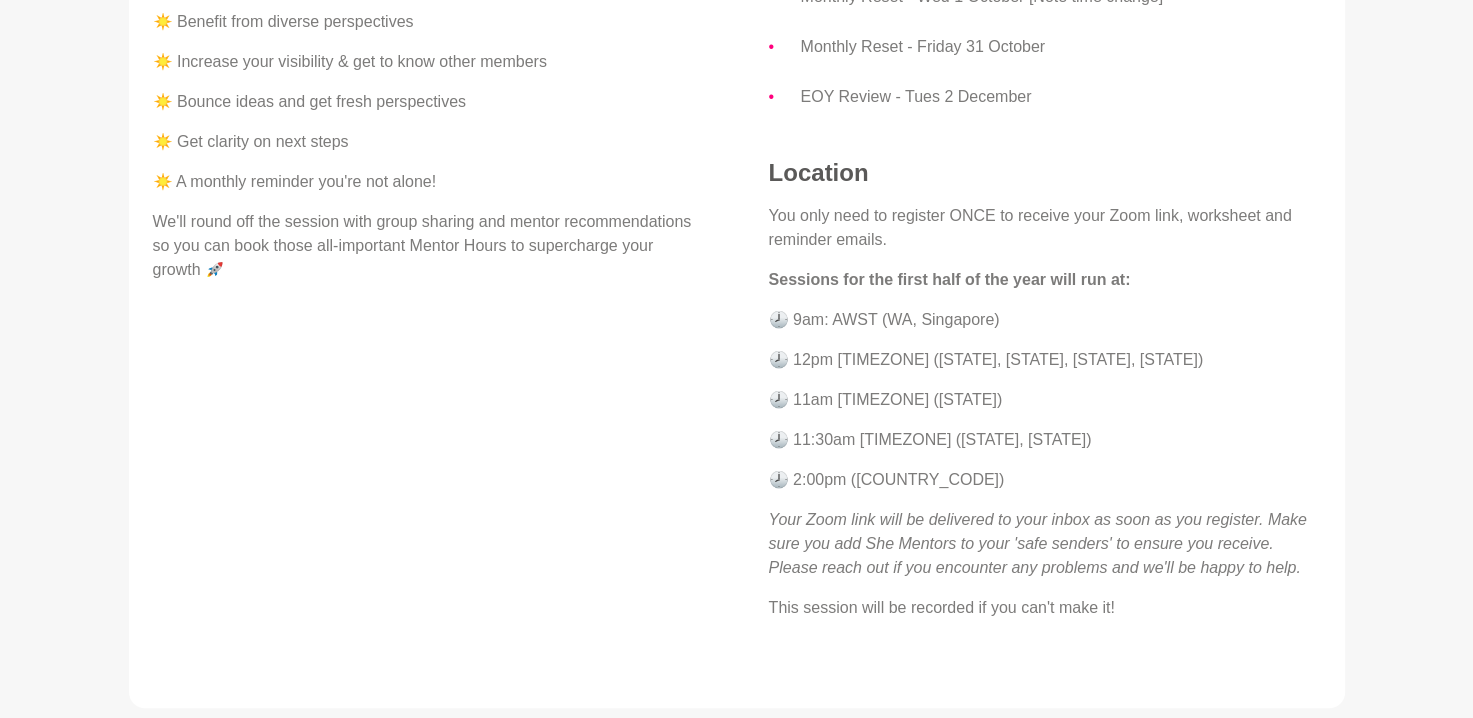 scroll, scrollTop: 1100, scrollLeft: 0, axis: vertical 